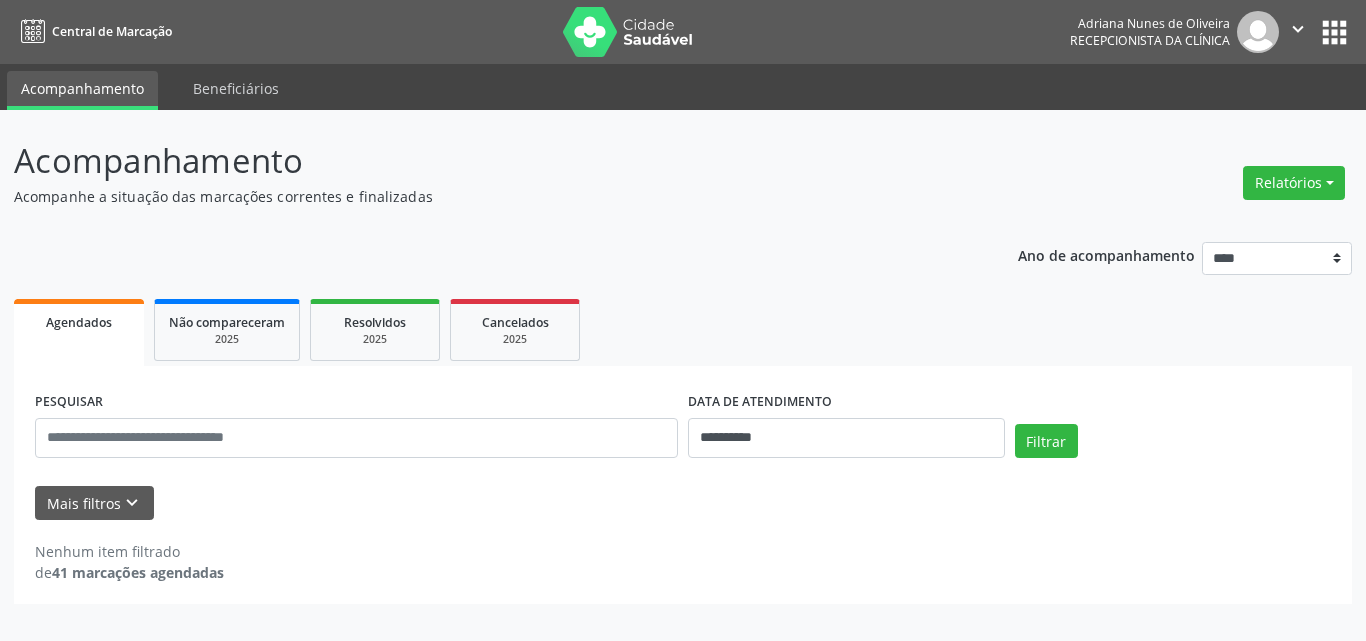 scroll, scrollTop: 0, scrollLeft: 0, axis: both 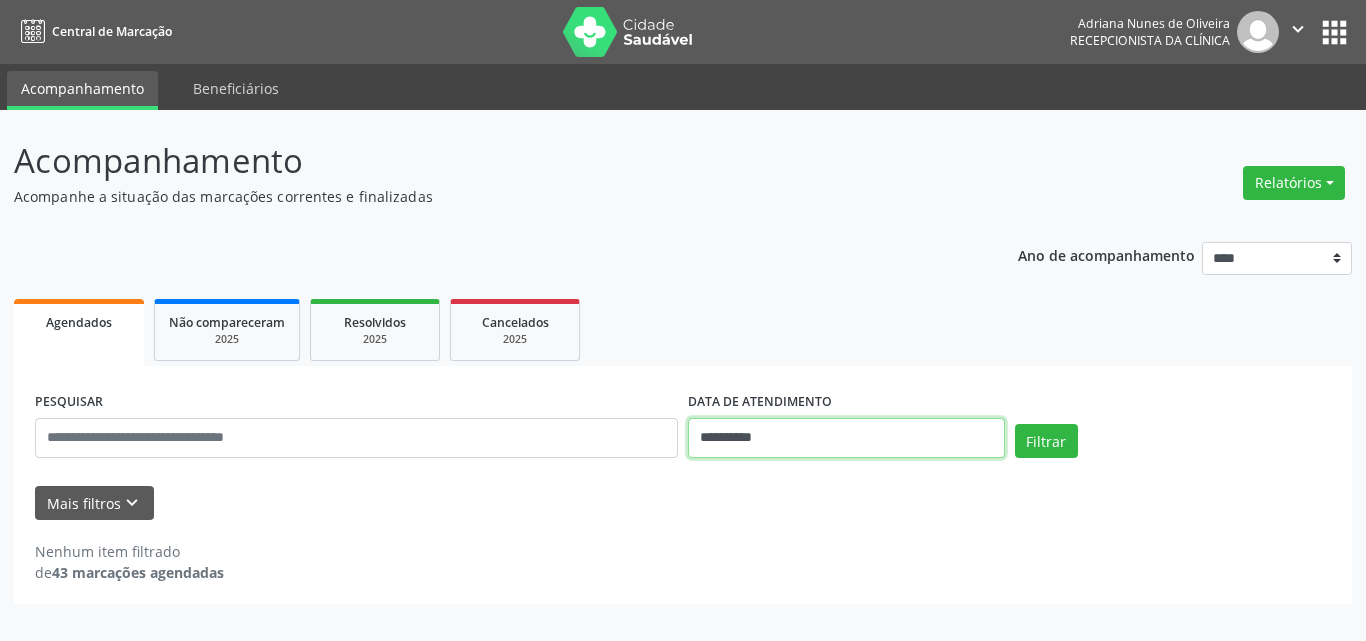 click on "**********" at bounding box center [846, 438] 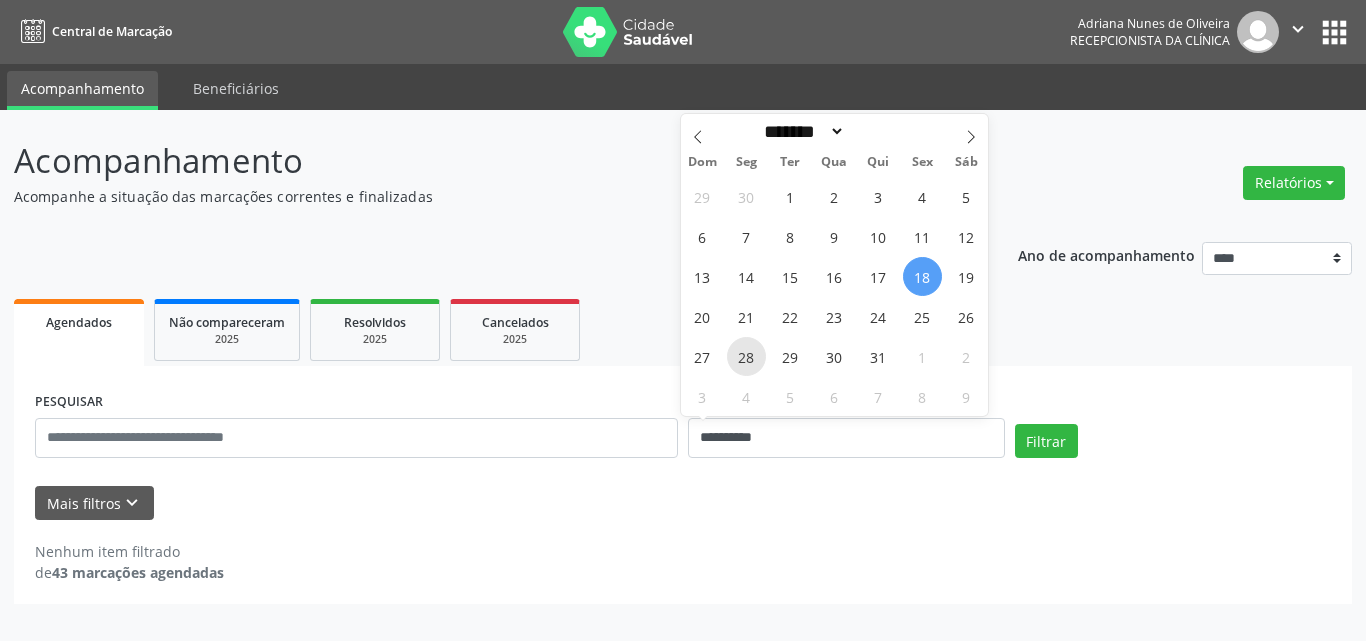 click on "28" at bounding box center (746, 356) 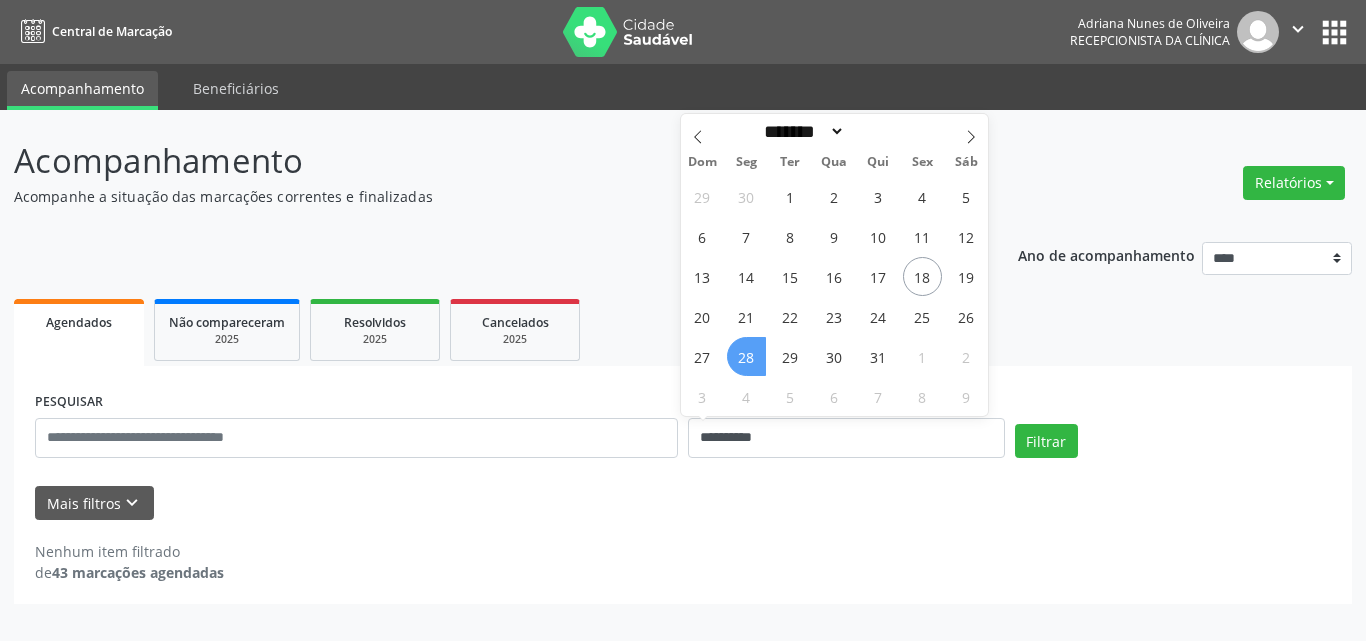 click on "28" at bounding box center [746, 356] 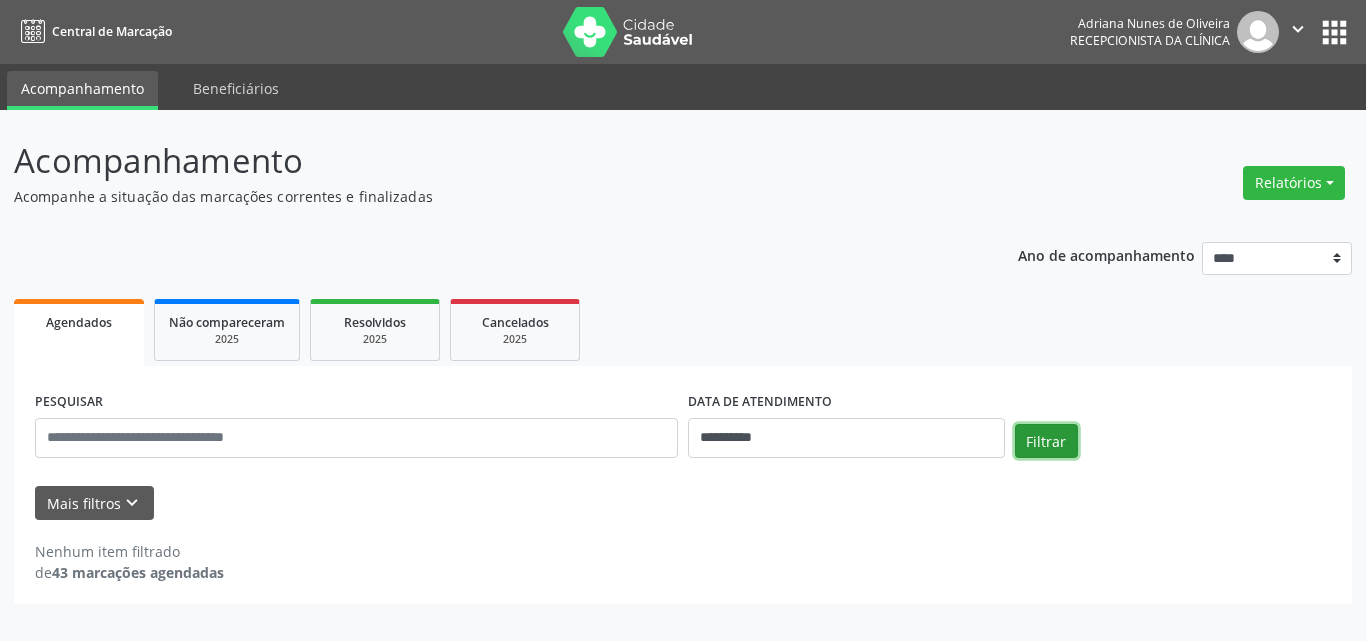 click on "Filtrar" at bounding box center [1046, 441] 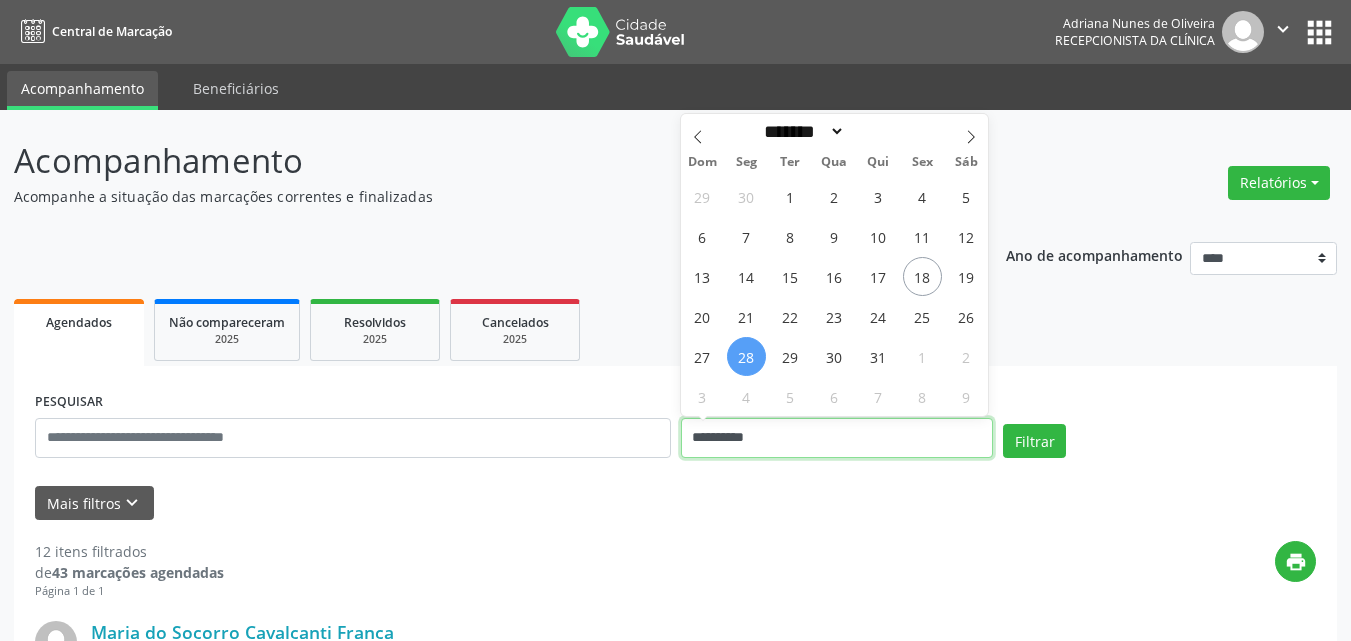 click on "**********" at bounding box center [837, 438] 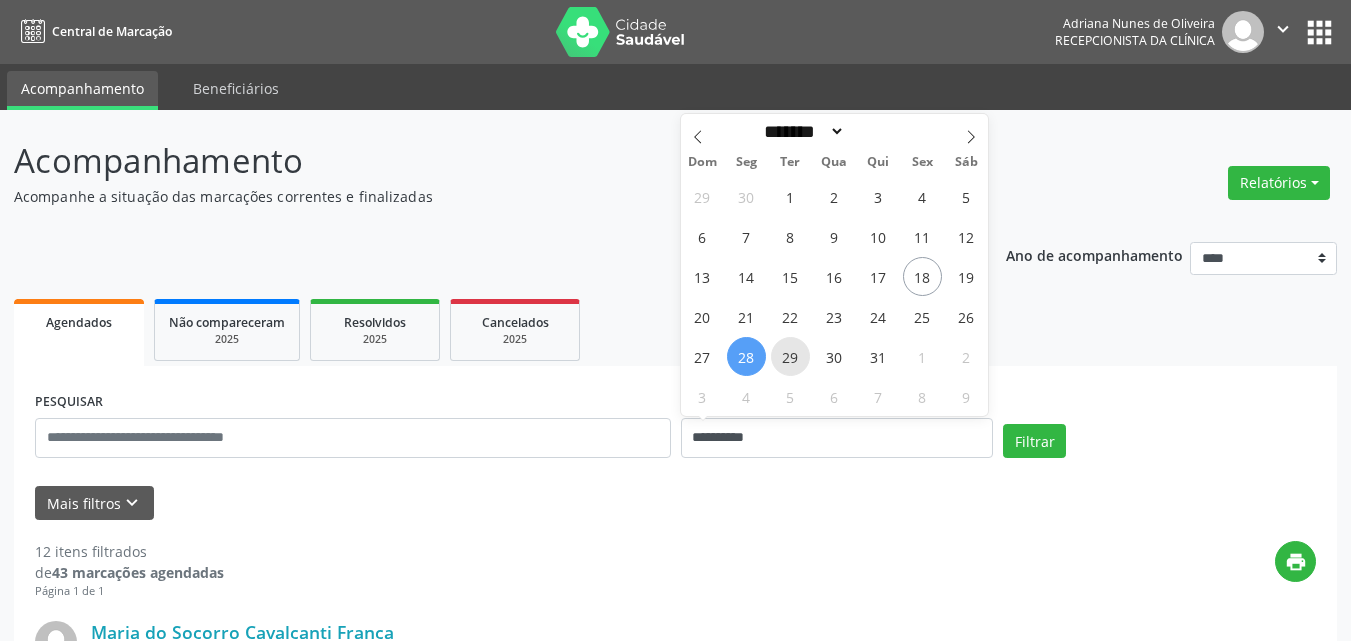 click on "29" at bounding box center [790, 356] 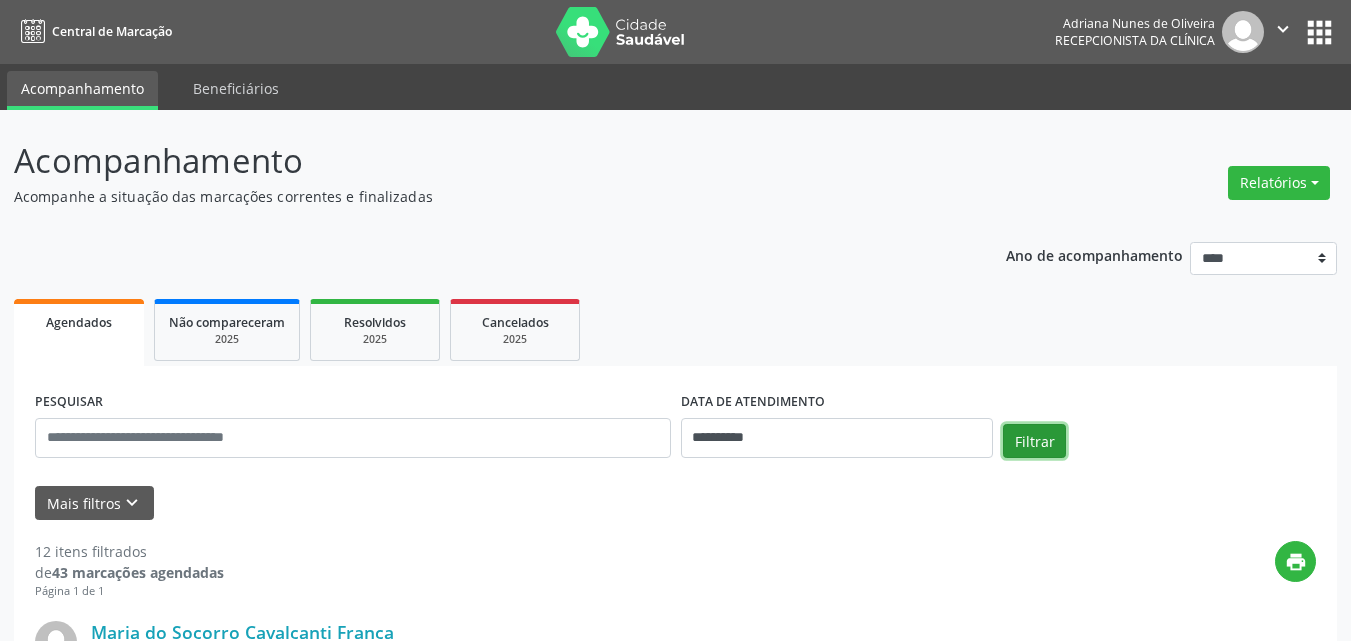 click on "Filtrar" at bounding box center (1034, 441) 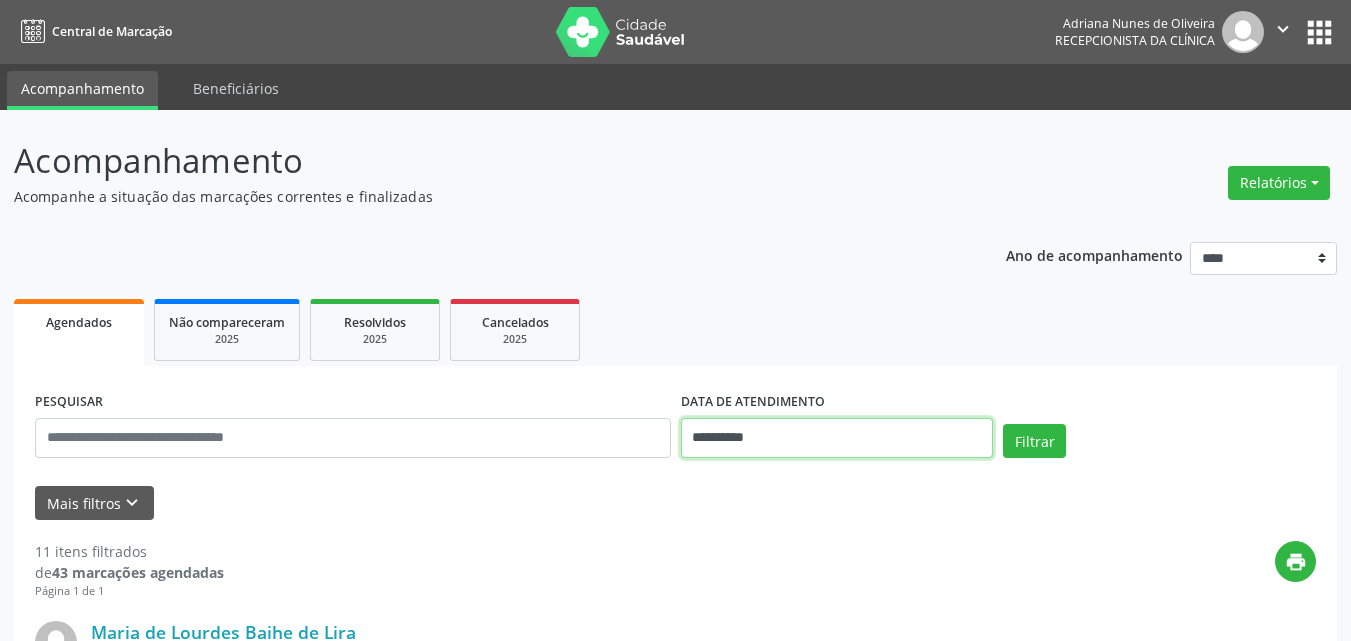 click on "**********" at bounding box center [837, 438] 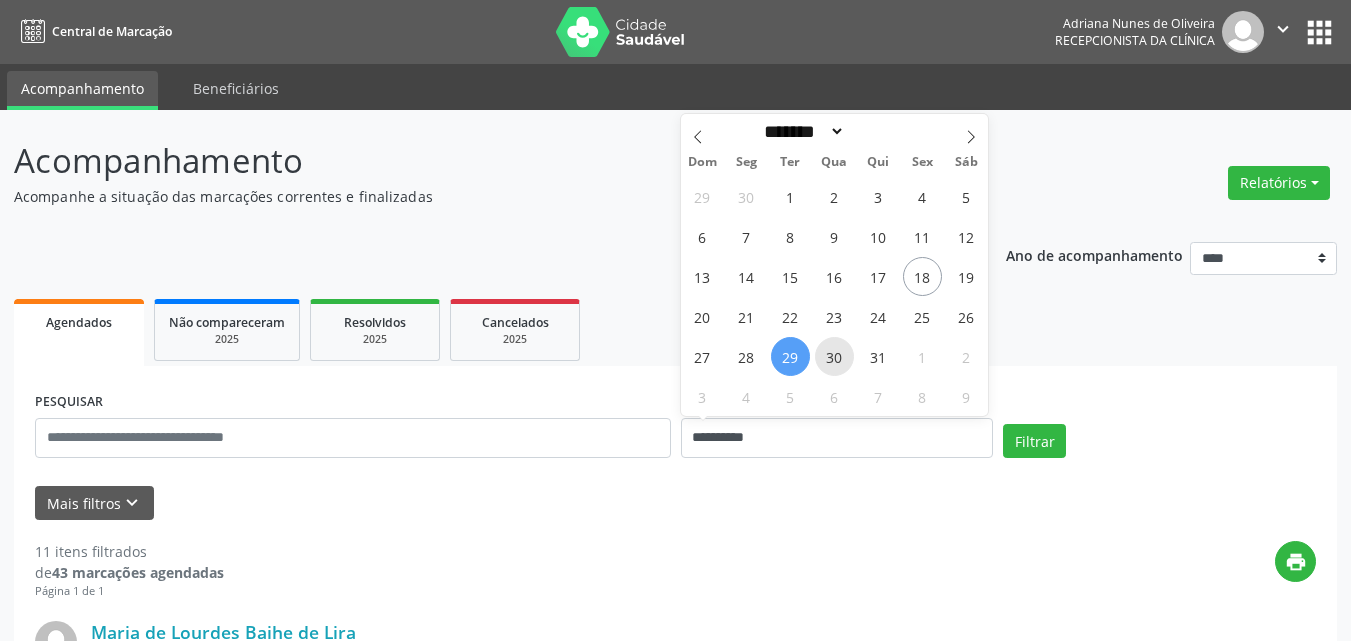 click on "30" at bounding box center [834, 356] 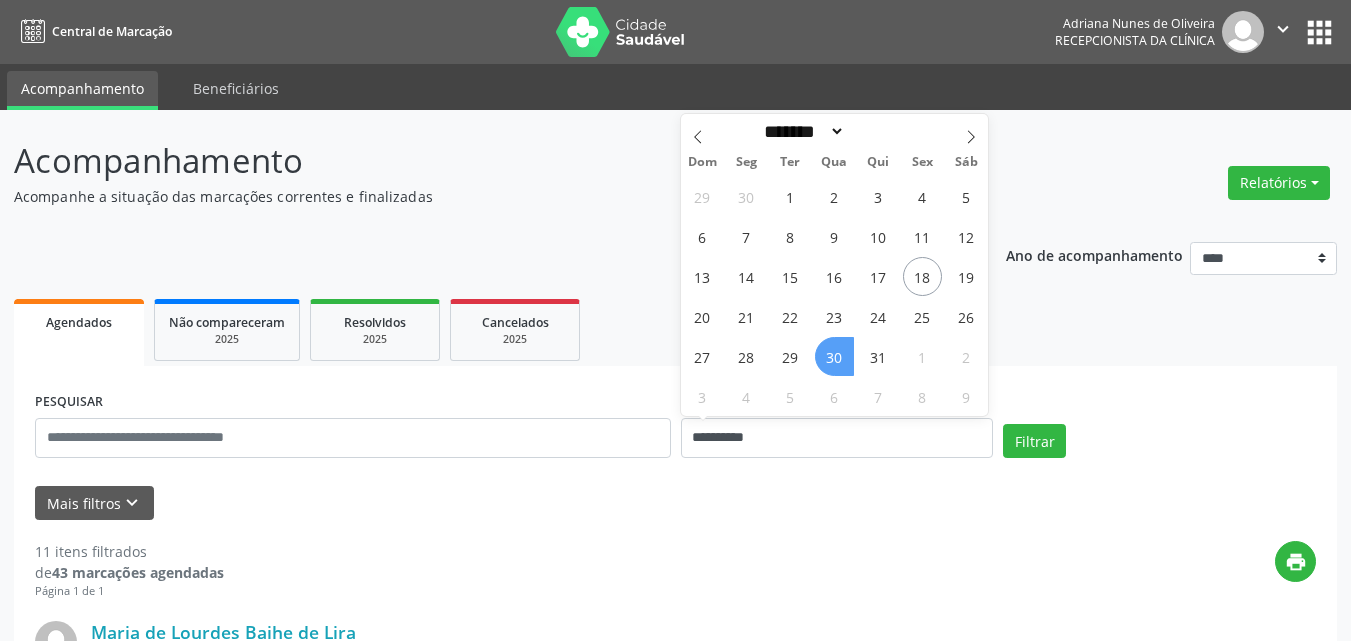 click on "30" at bounding box center [834, 356] 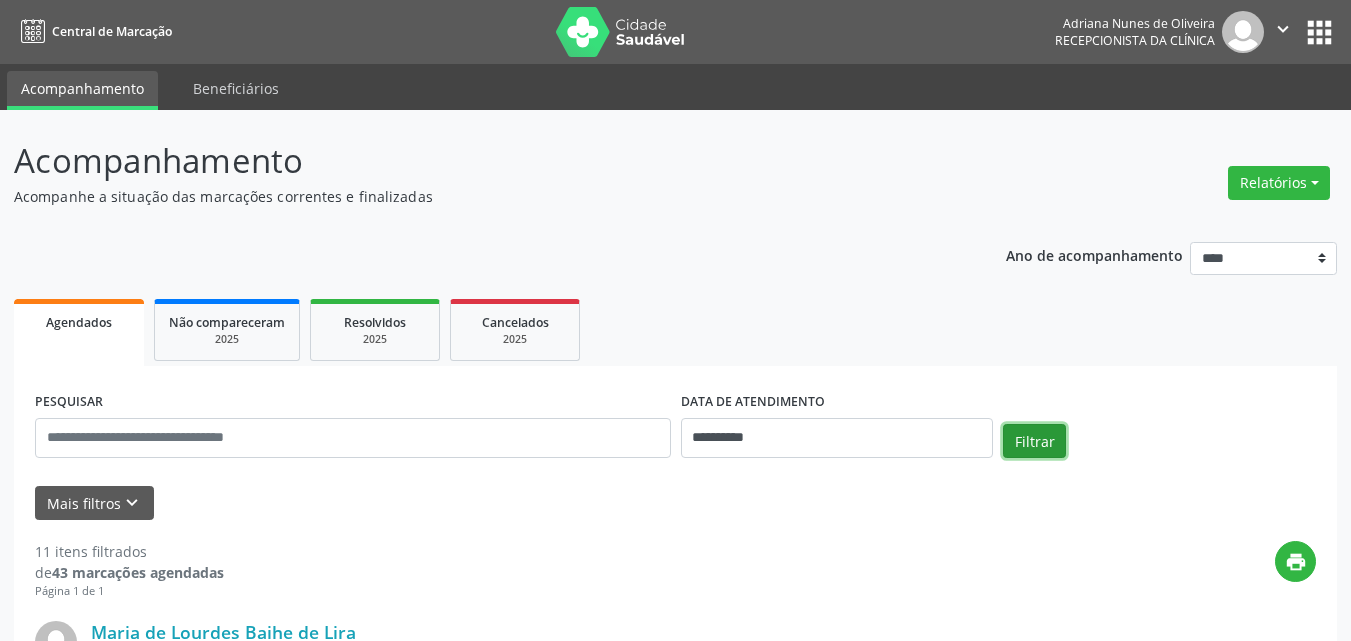 click on "Filtrar" at bounding box center [1034, 441] 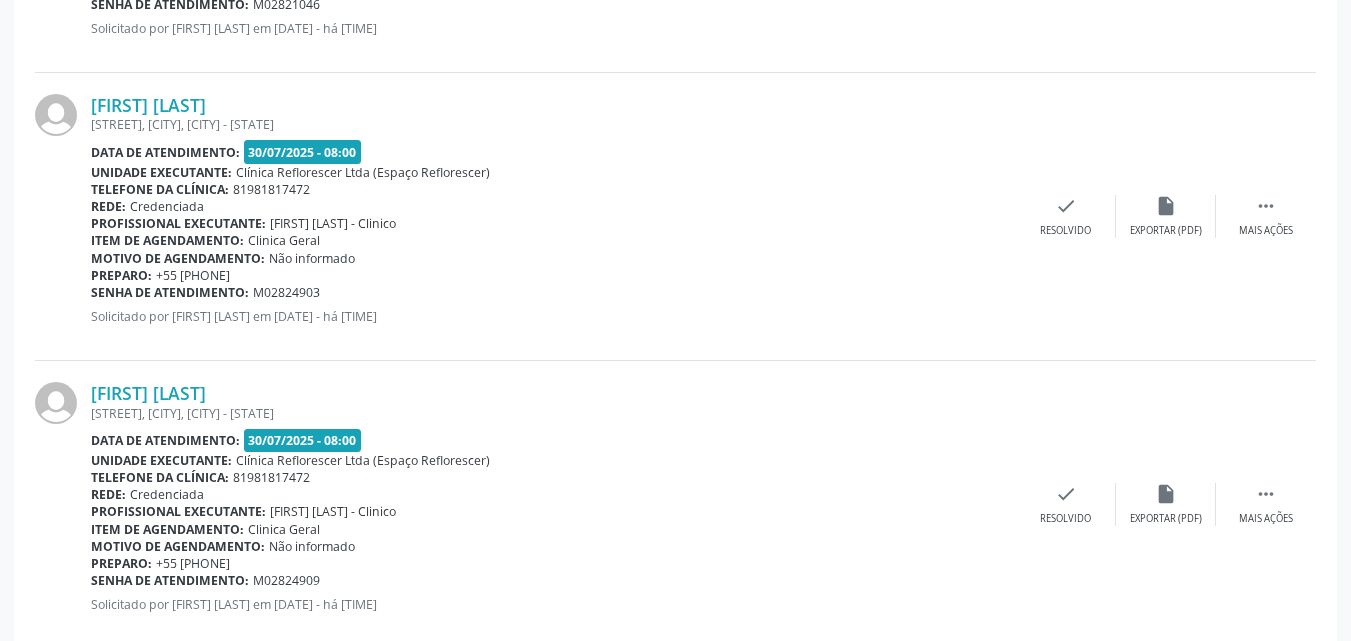 scroll, scrollTop: 2547, scrollLeft: 0, axis: vertical 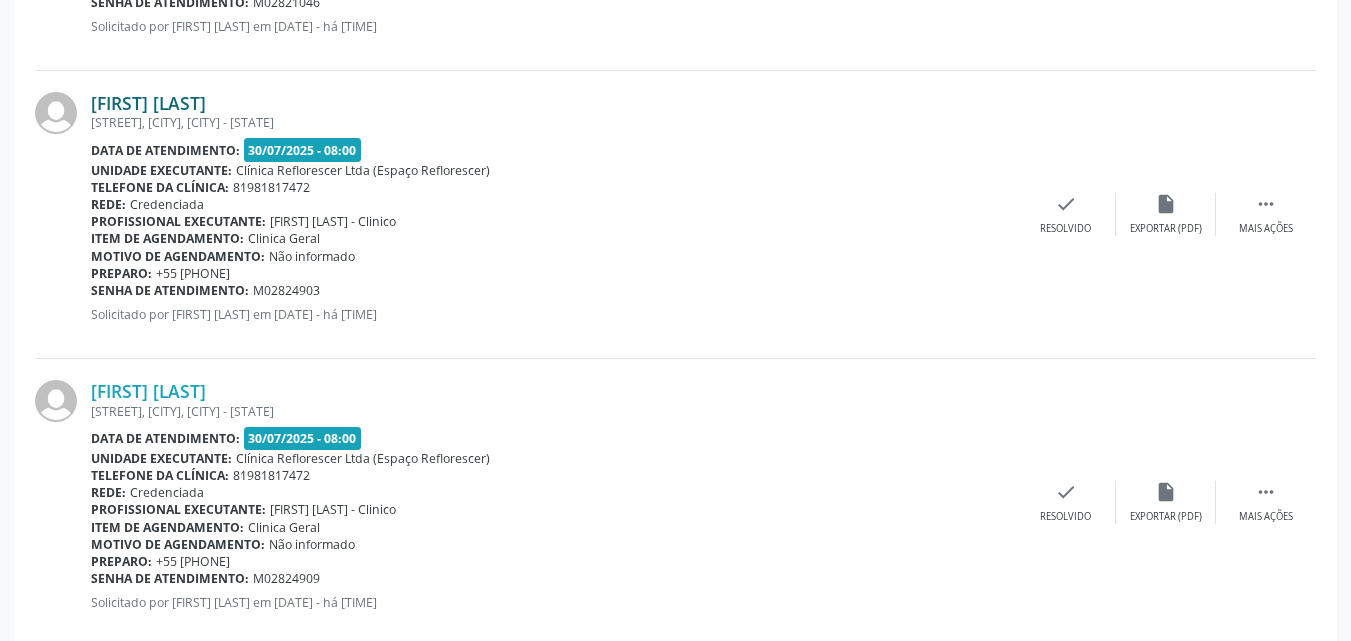 click on "[FIRST] [LAST]" at bounding box center (148, 103) 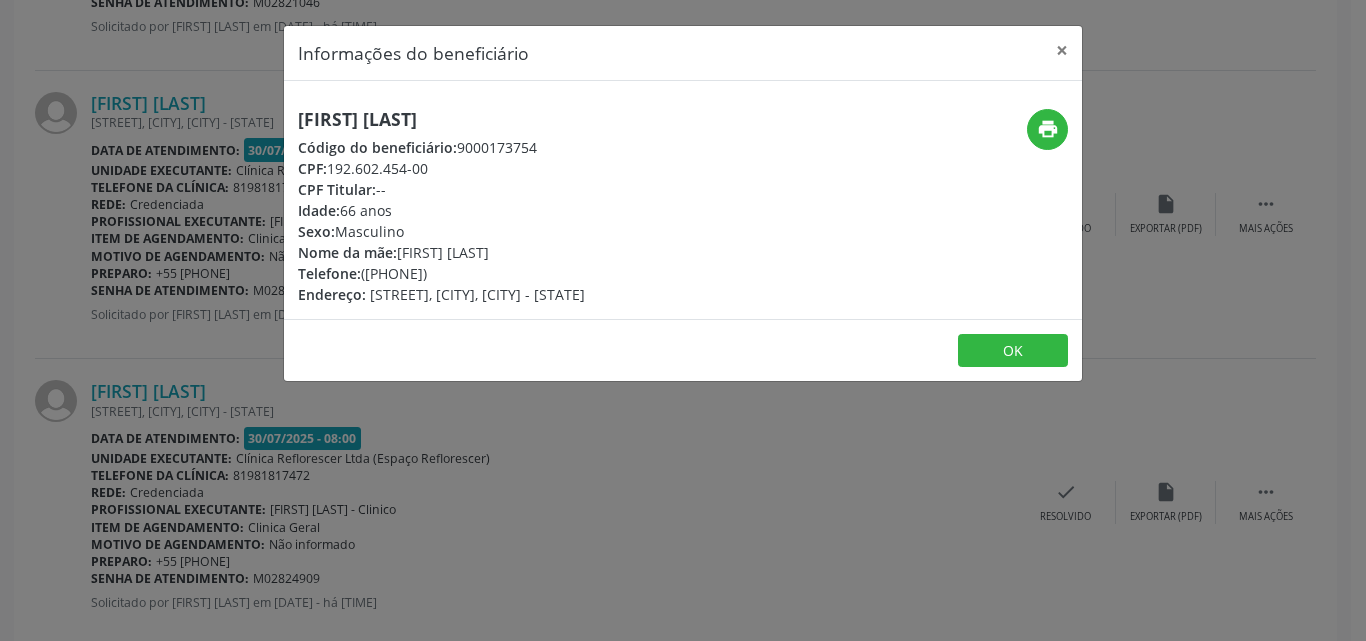 drag, startPoint x: 296, startPoint y: 115, endPoint x: 581, endPoint y: 115, distance: 285 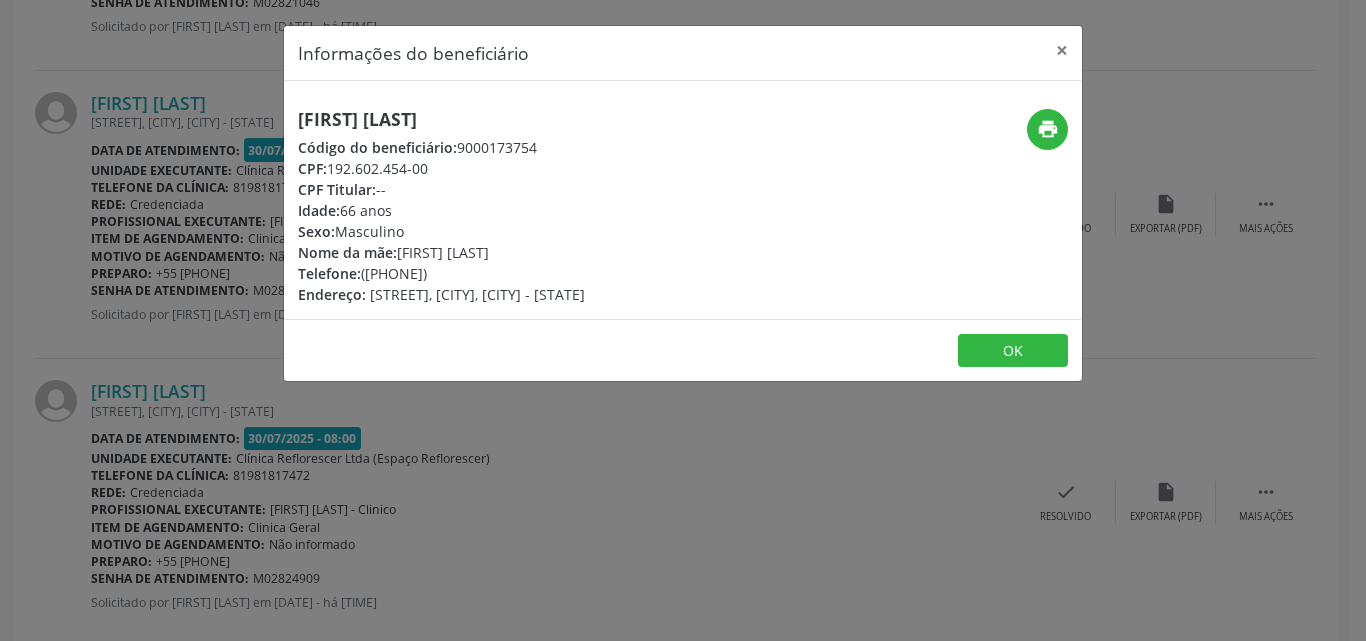drag, startPoint x: 456, startPoint y: 147, endPoint x: 712, endPoint y: 148, distance: 256.00195 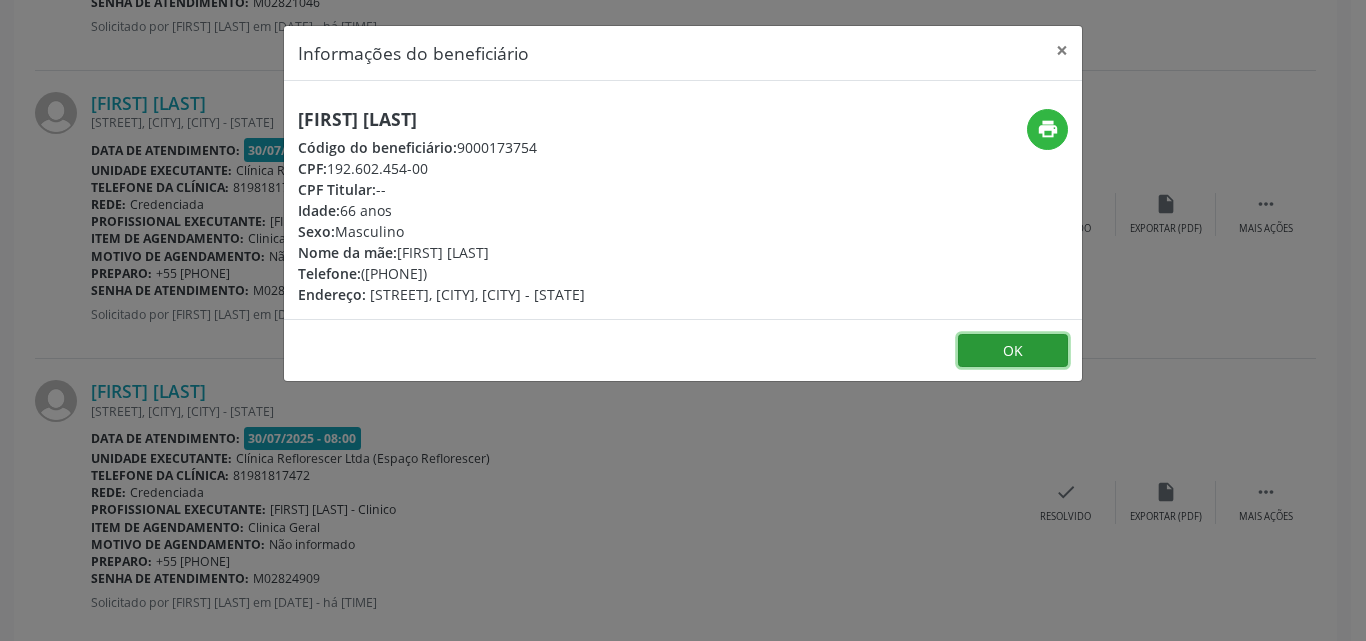 click on "OK" at bounding box center (1013, 351) 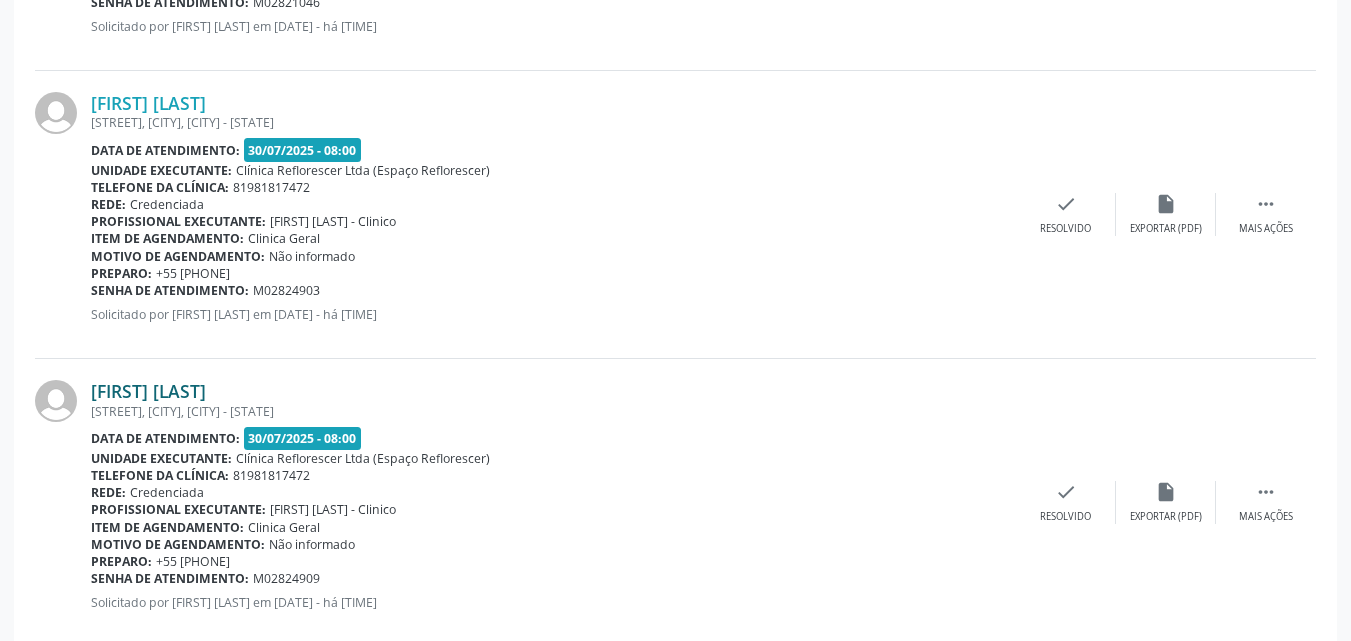 click on "[FIRST] [LAST]" at bounding box center [148, 391] 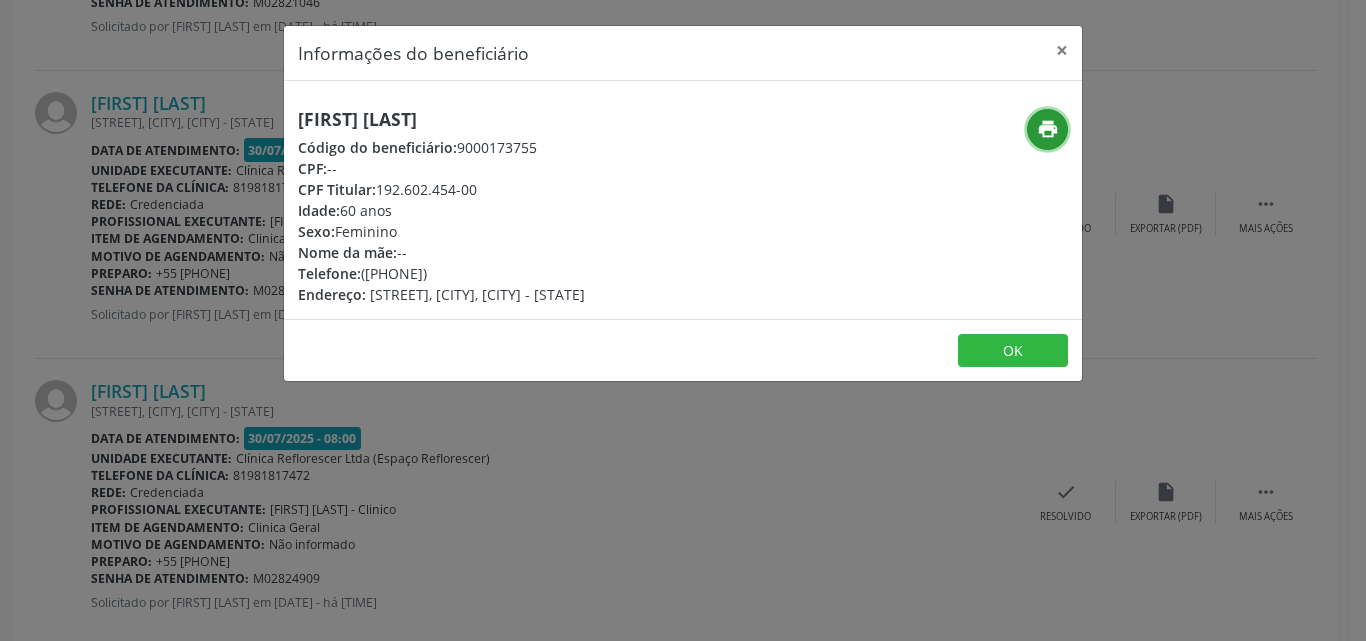 click on "print" at bounding box center (1048, 129) 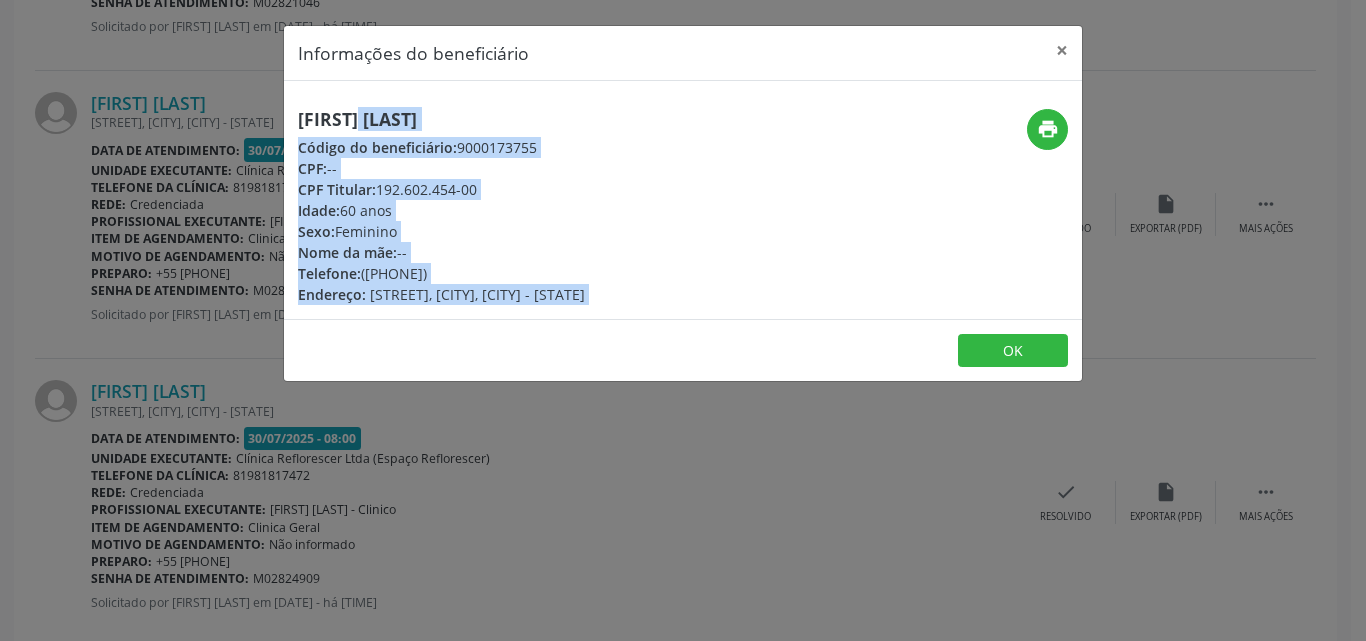 drag, startPoint x: 300, startPoint y: 113, endPoint x: 816, endPoint y: 136, distance: 516.5123 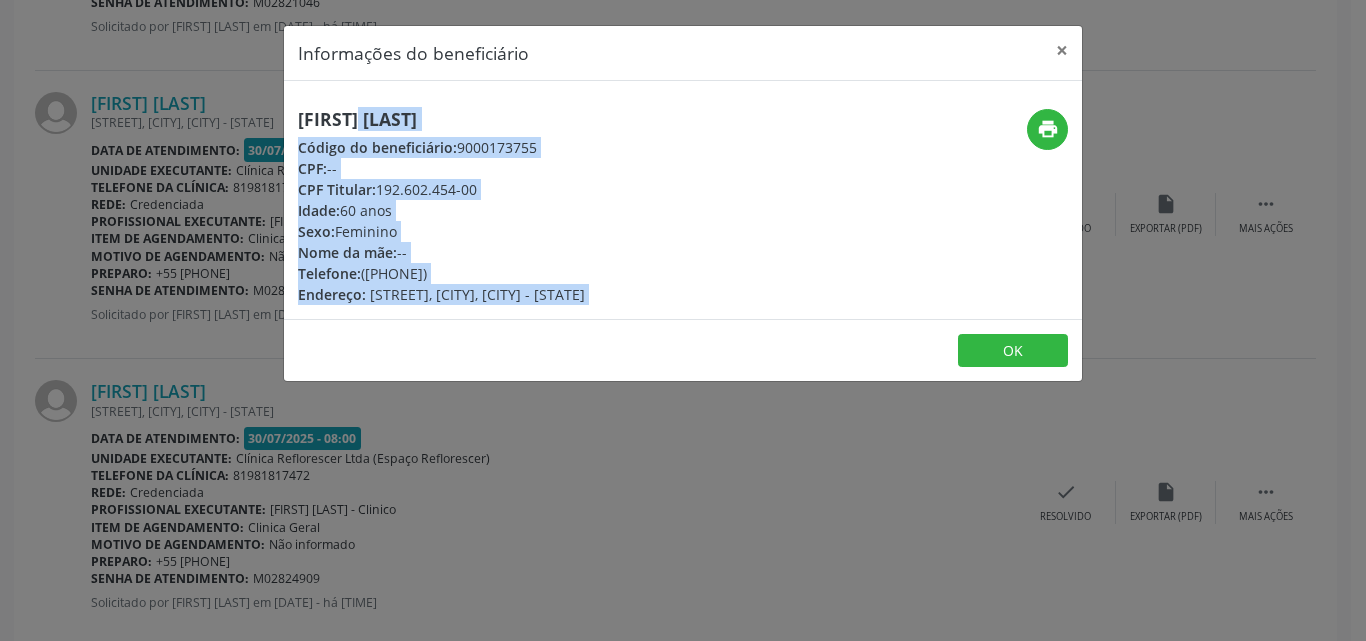 click on "Código do beneficiário:
9000173755" at bounding box center [441, 147] 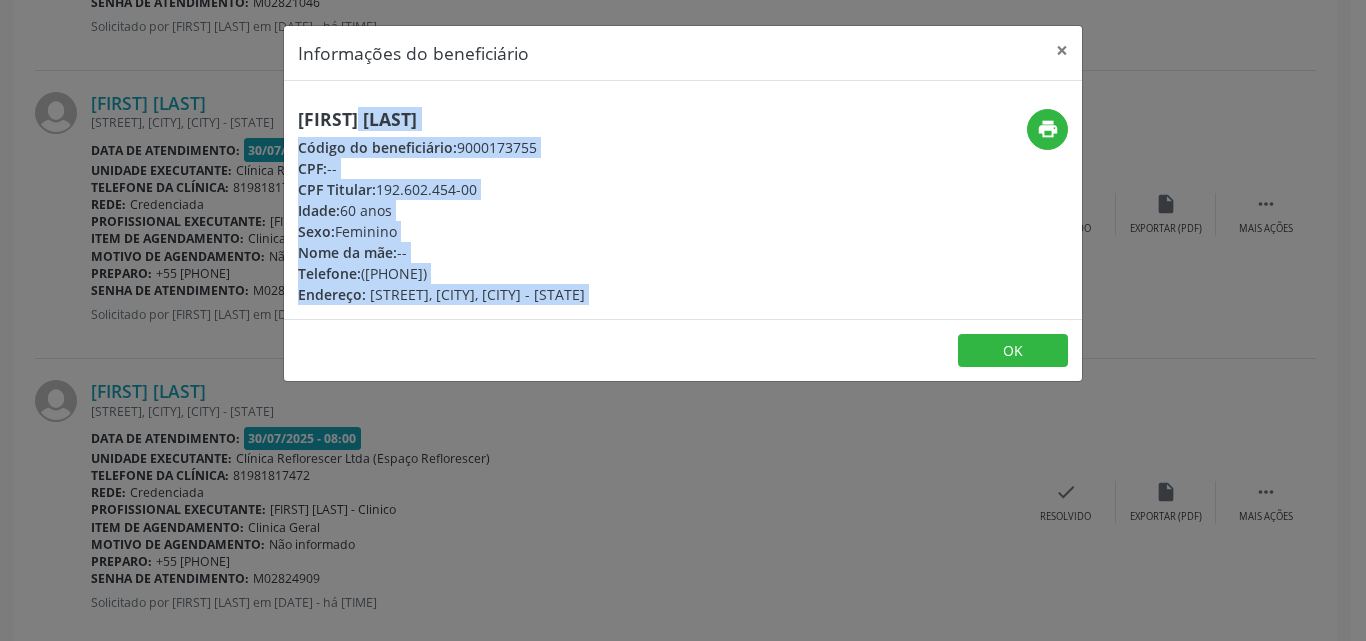 click on "Maria Lucineide Felix Dias Cavalcanti
Código do beneficiário:
9000173755
CPF:
--
CPF Titular:
192.602.454-00
Idade:
60 anos
Sexo:
Feminino
Nome da mãe:
--
Telefone:
(81) 99707-9612
Endereço:
GERONIMO HERACLITO, PONTO CERTO, LIMOEIRO - PE
print" at bounding box center (683, 200) 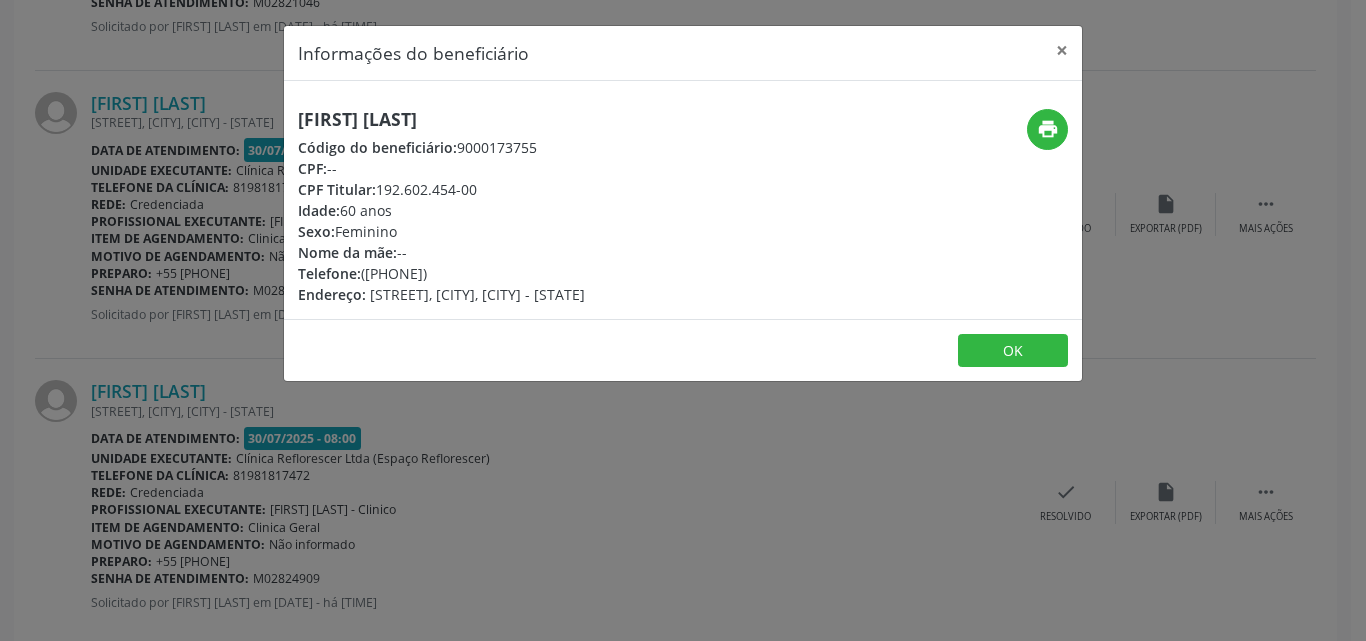 drag, startPoint x: 302, startPoint y: 114, endPoint x: 686, endPoint y: 114, distance: 384 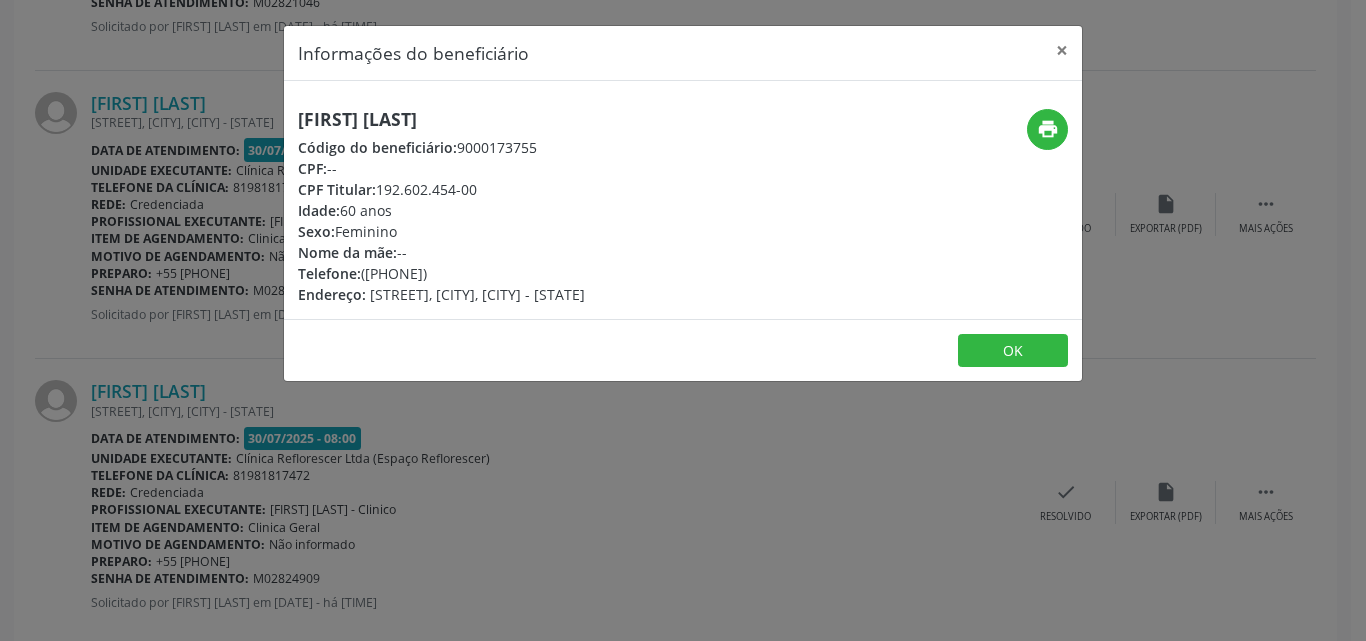 drag, startPoint x: 459, startPoint y: 144, endPoint x: 530, endPoint y: 146, distance: 71.02816 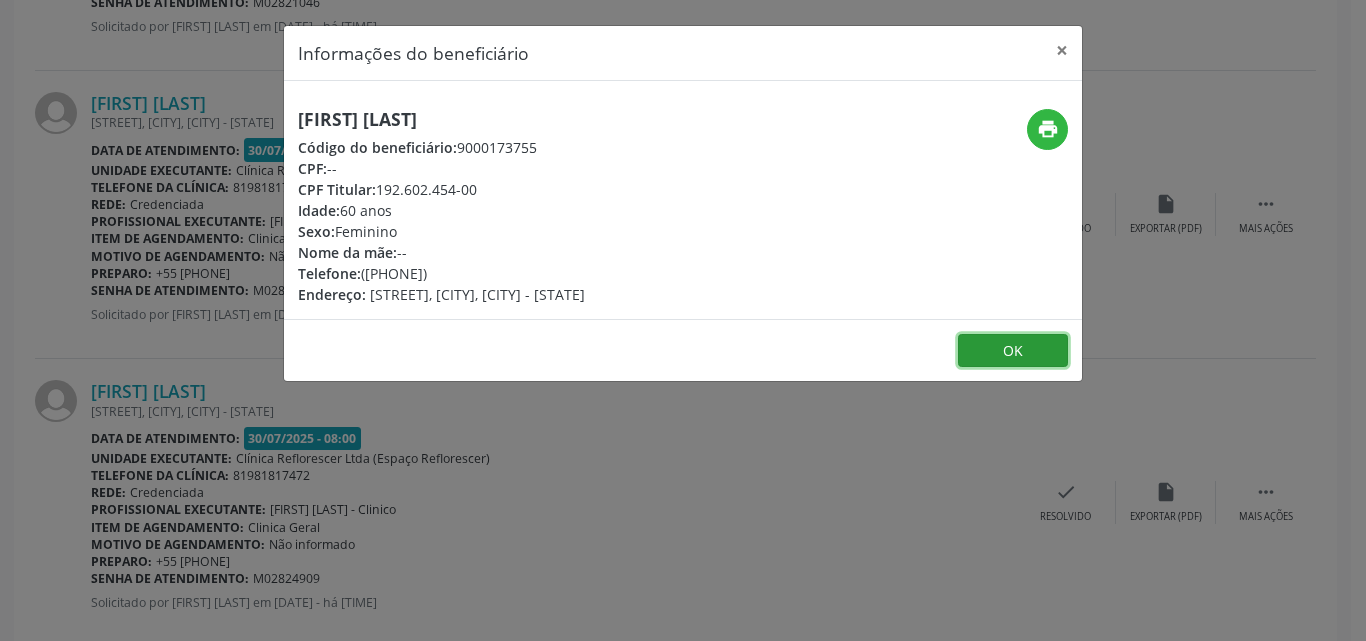 click on "OK" at bounding box center (1013, 351) 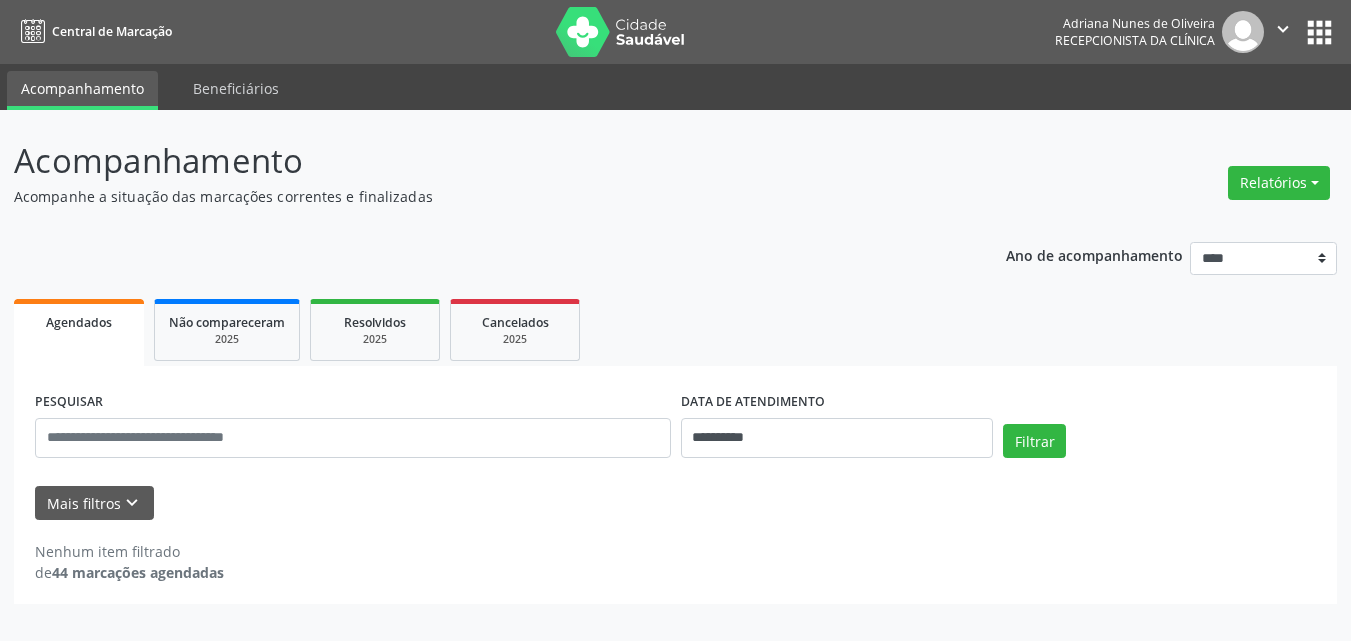 scroll, scrollTop: 0, scrollLeft: 0, axis: both 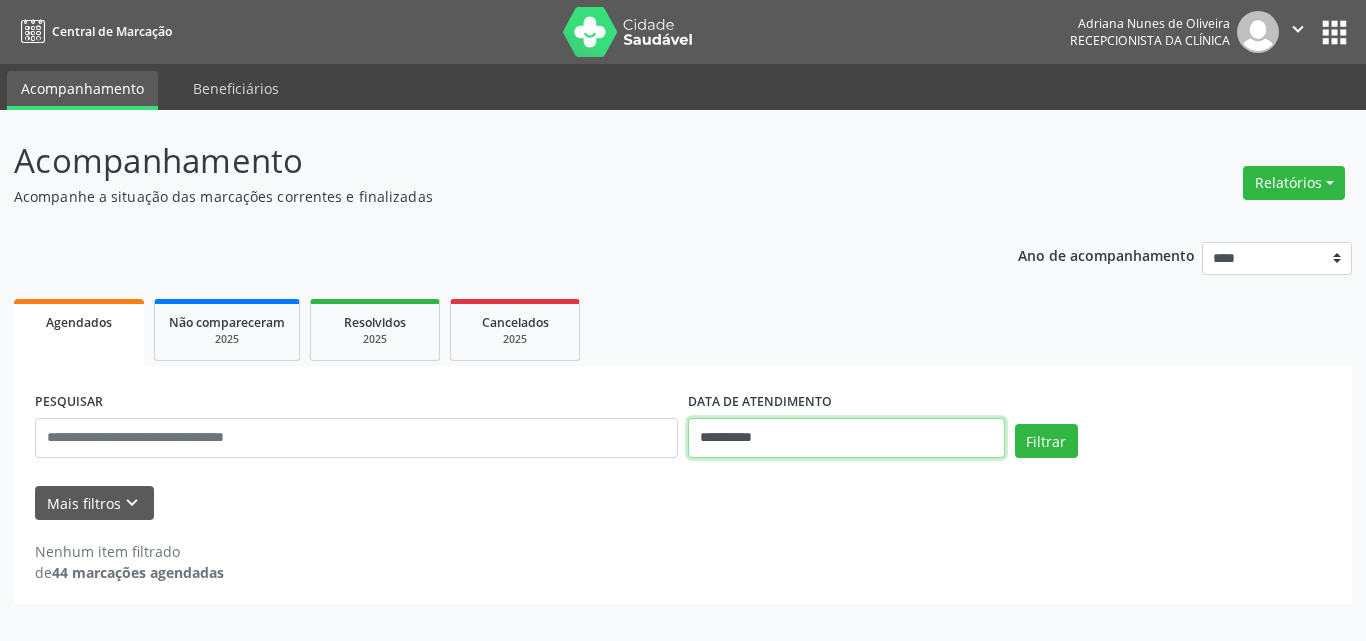 click on "**********" at bounding box center (846, 438) 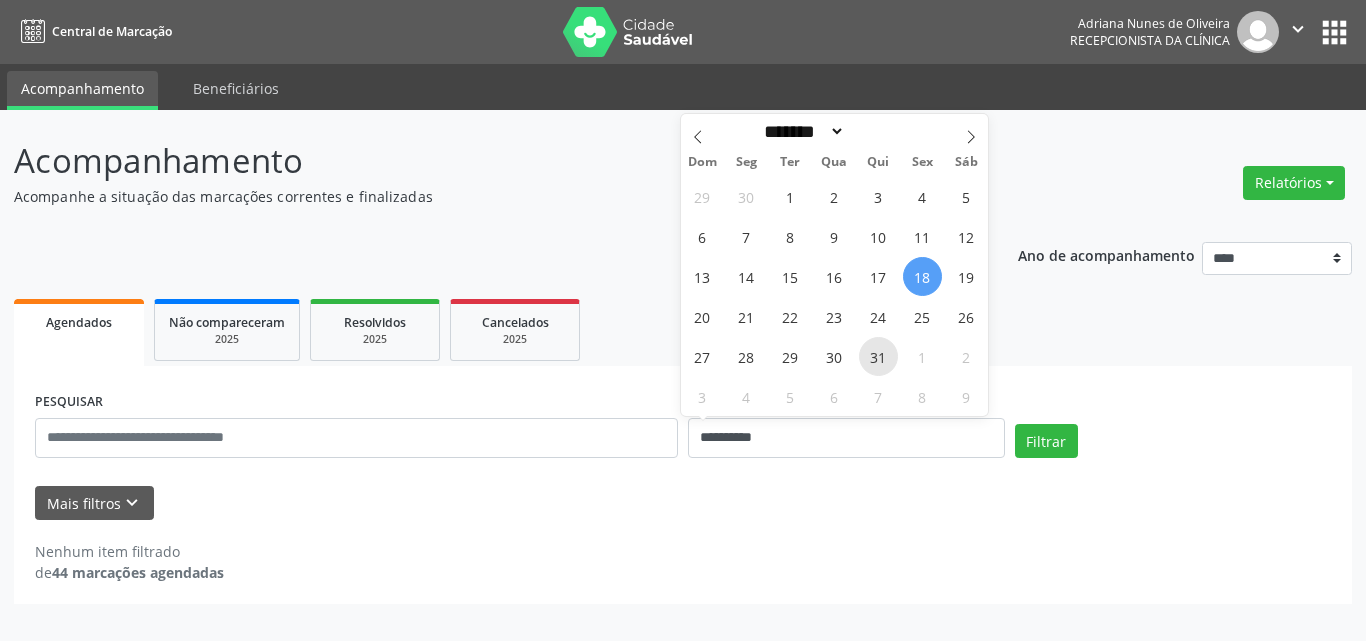 click on "31" at bounding box center [878, 356] 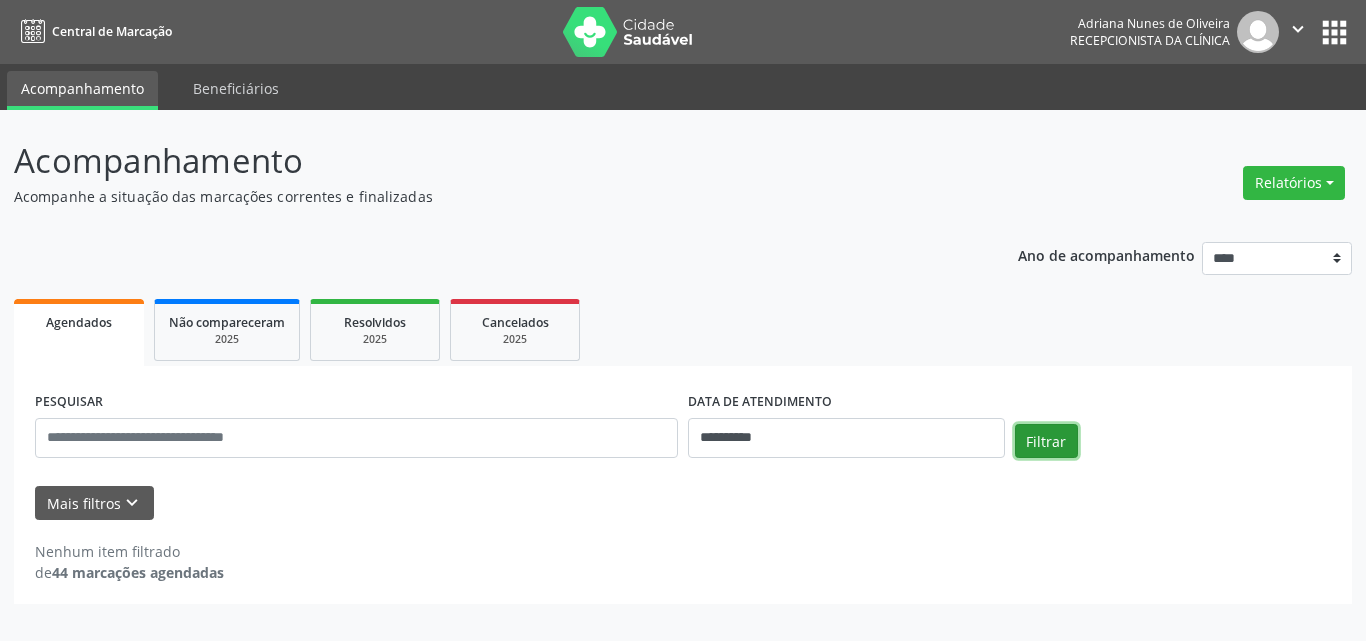 click on "Filtrar" at bounding box center [1046, 441] 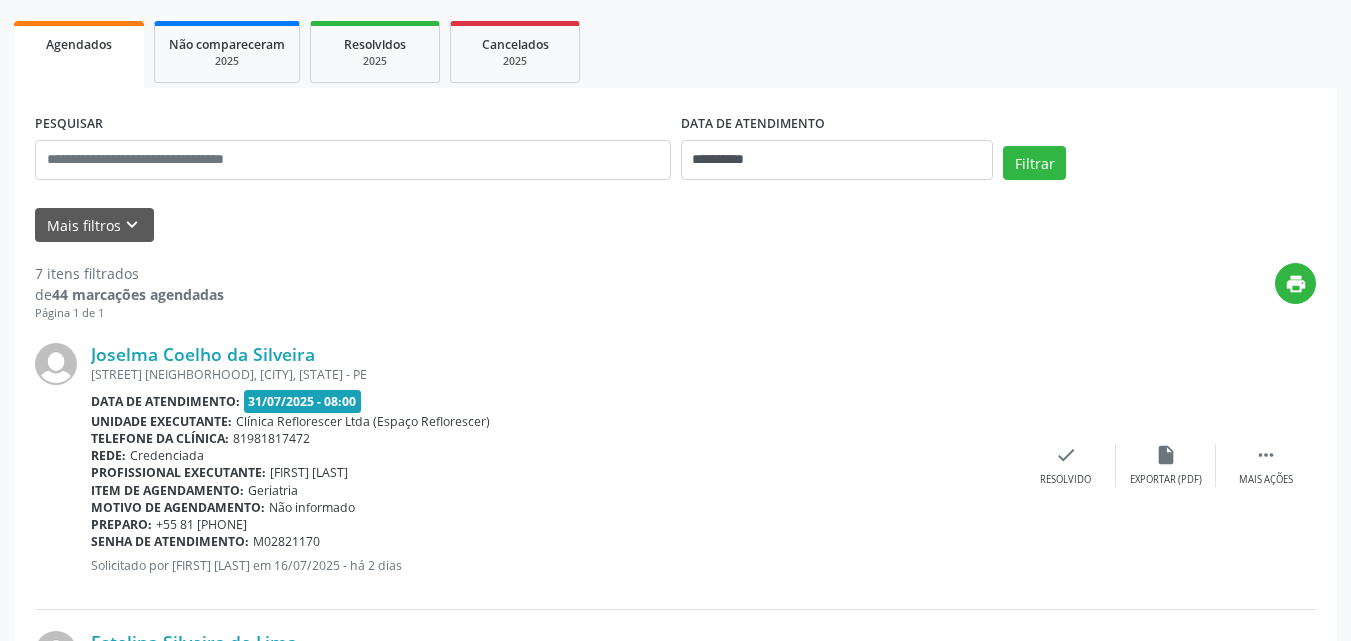 scroll, scrollTop: 0, scrollLeft: 0, axis: both 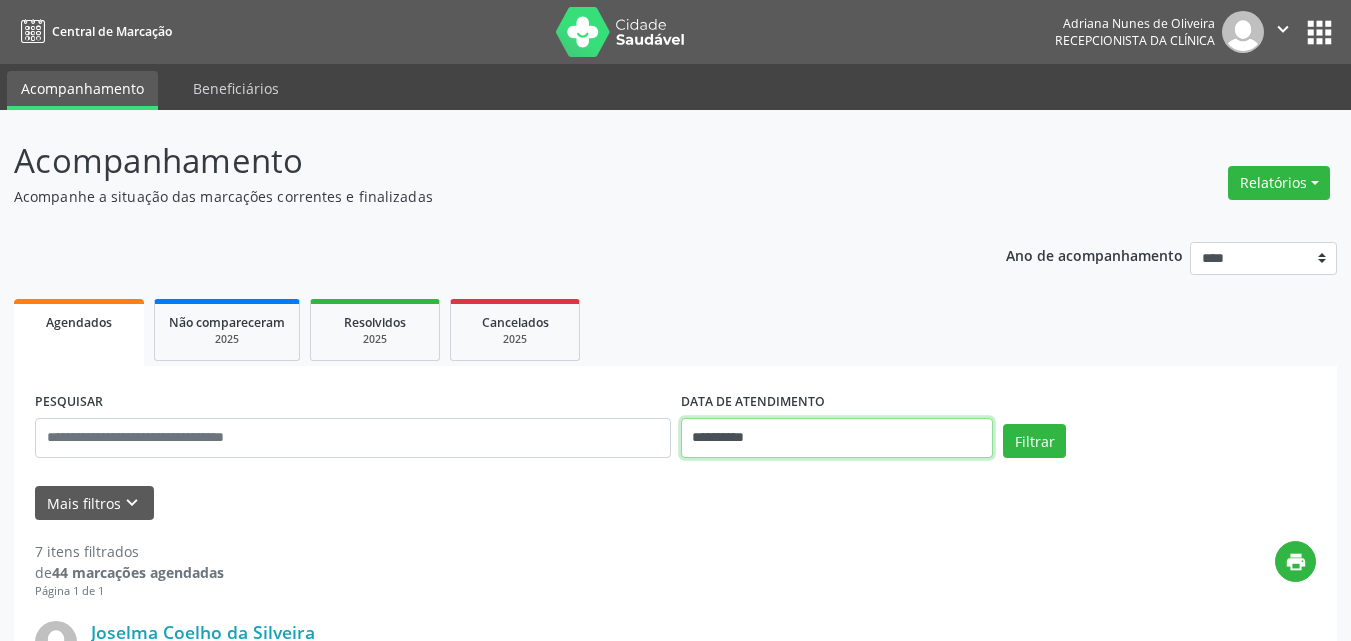 click on "**********" at bounding box center [837, 438] 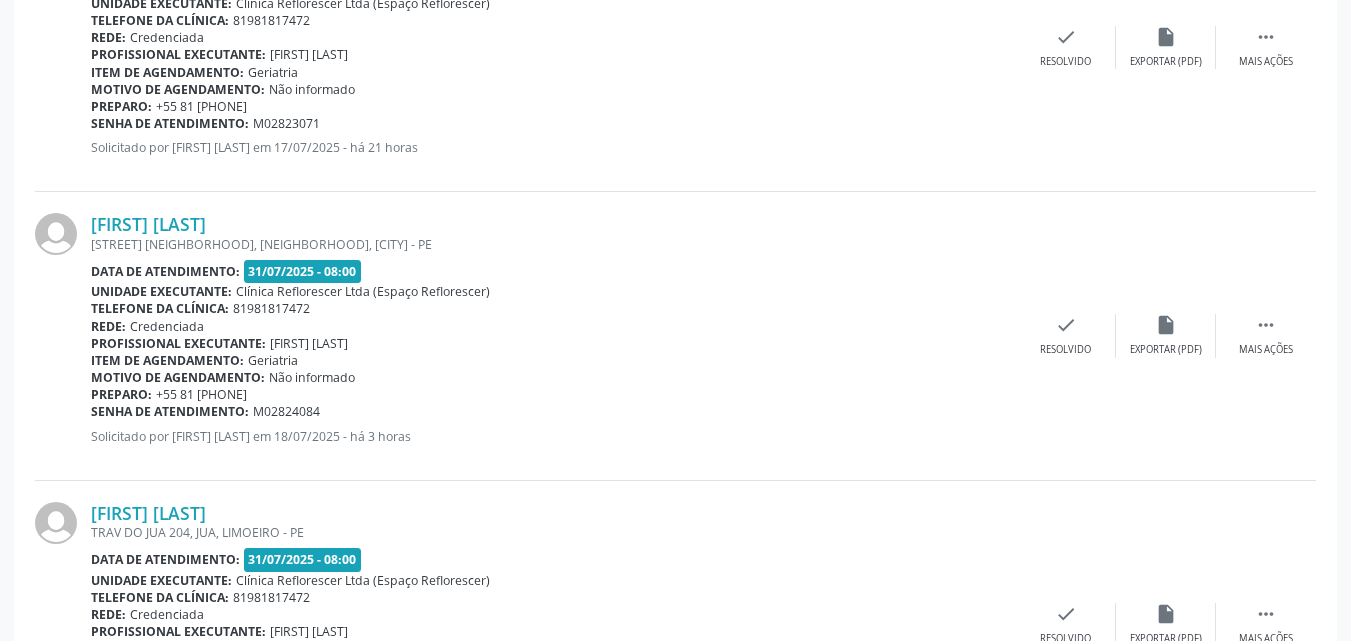 scroll, scrollTop: 2011, scrollLeft: 0, axis: vertical 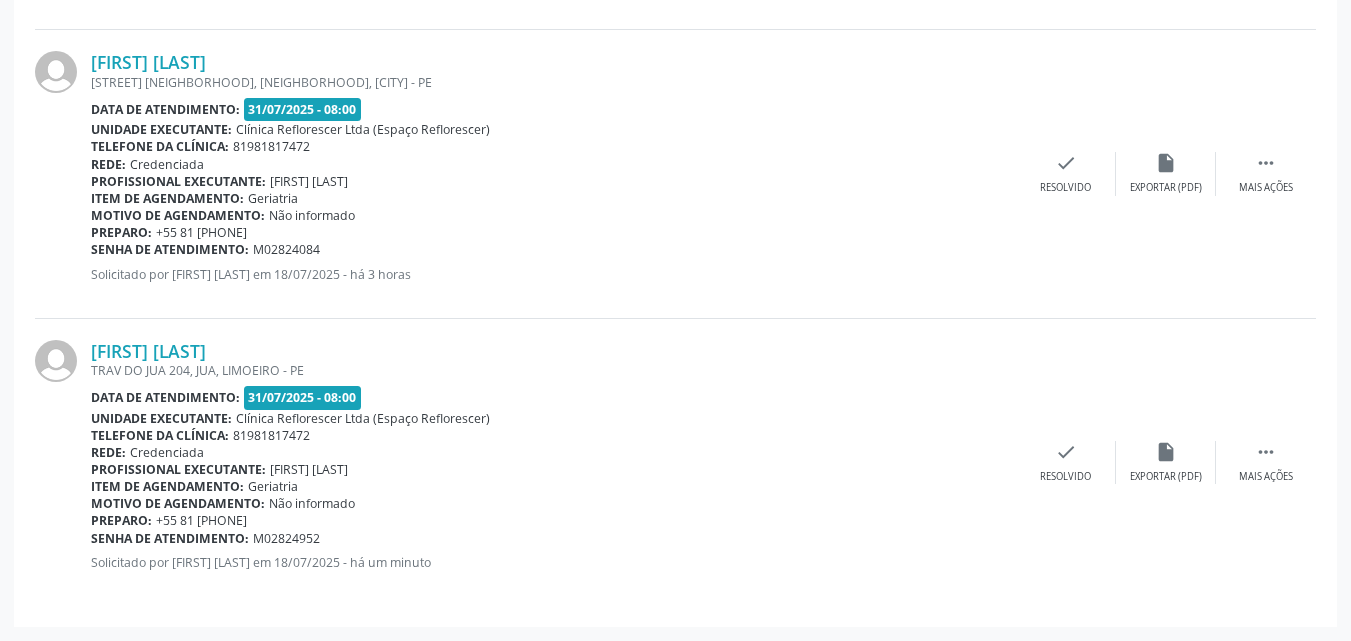 click on "TRAV DO JUA  204, JUA, LIMOEIRO - PE" at bounding box center (553, 370) 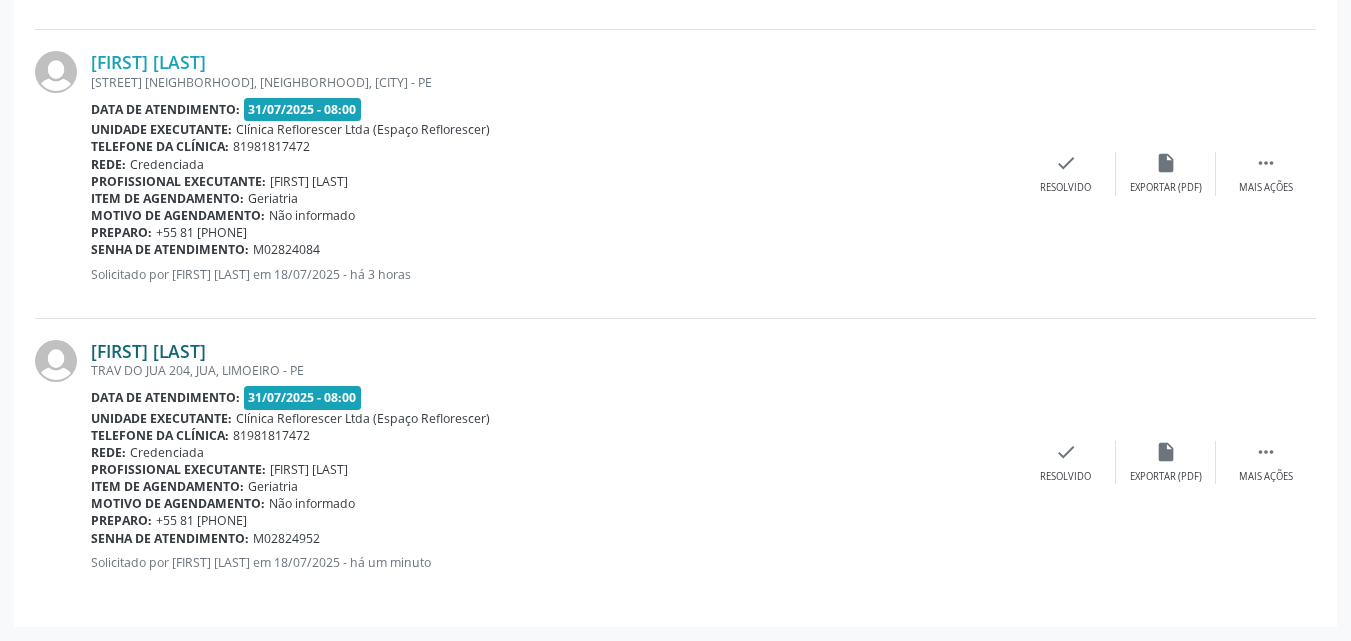 click on "Edilson da Silva Bandeira" at bounding box center [148, 351] 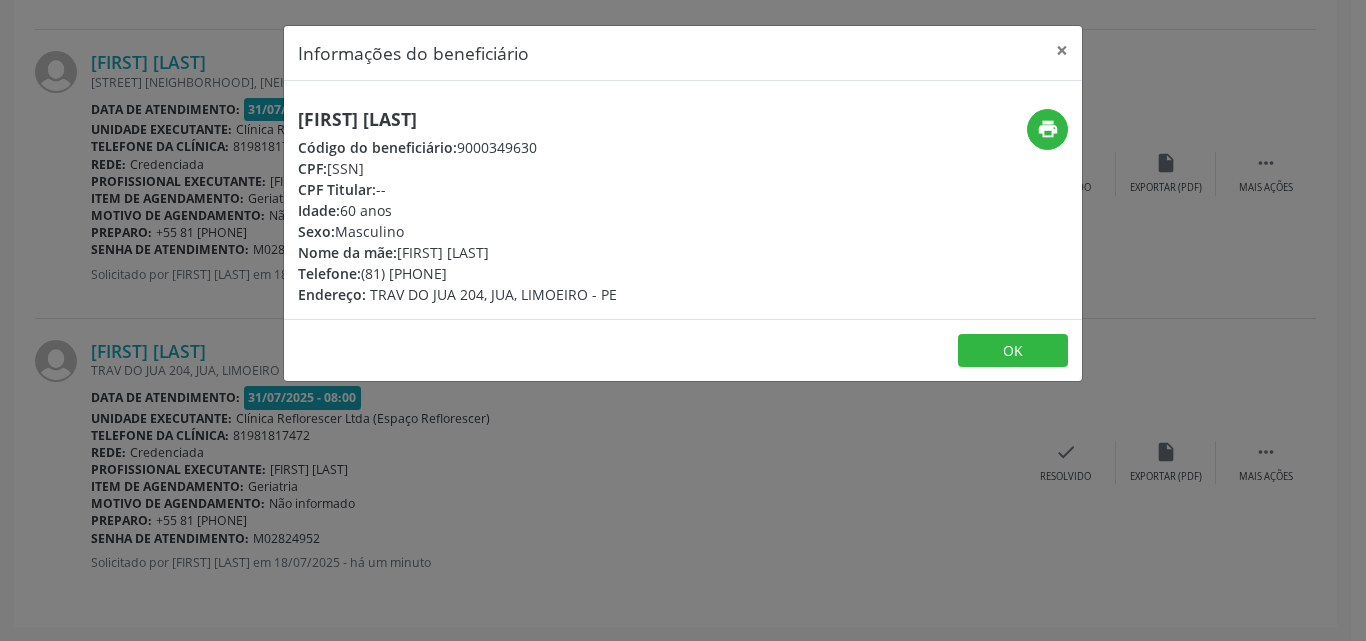 drag, startPoint x: 297, startPoint y: 115, endPoint x: 581, endPoint y: 129, distance: 284.34485 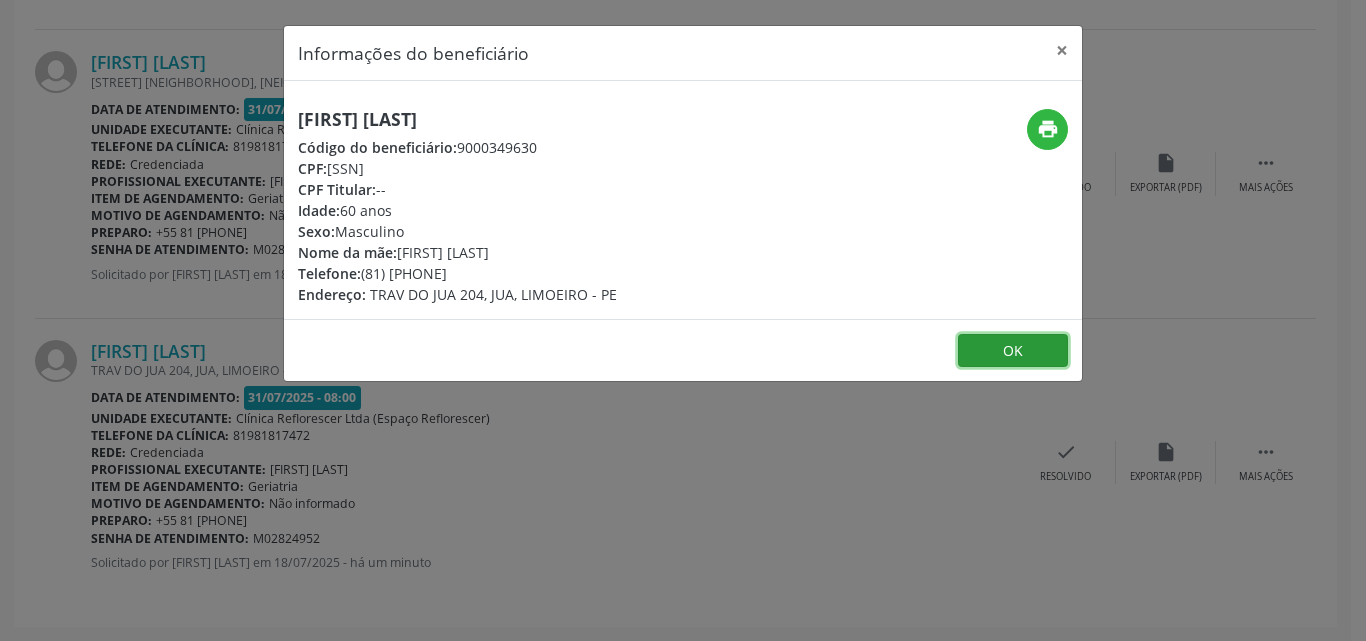 click on "OK" at bounding box center (1013, 351) 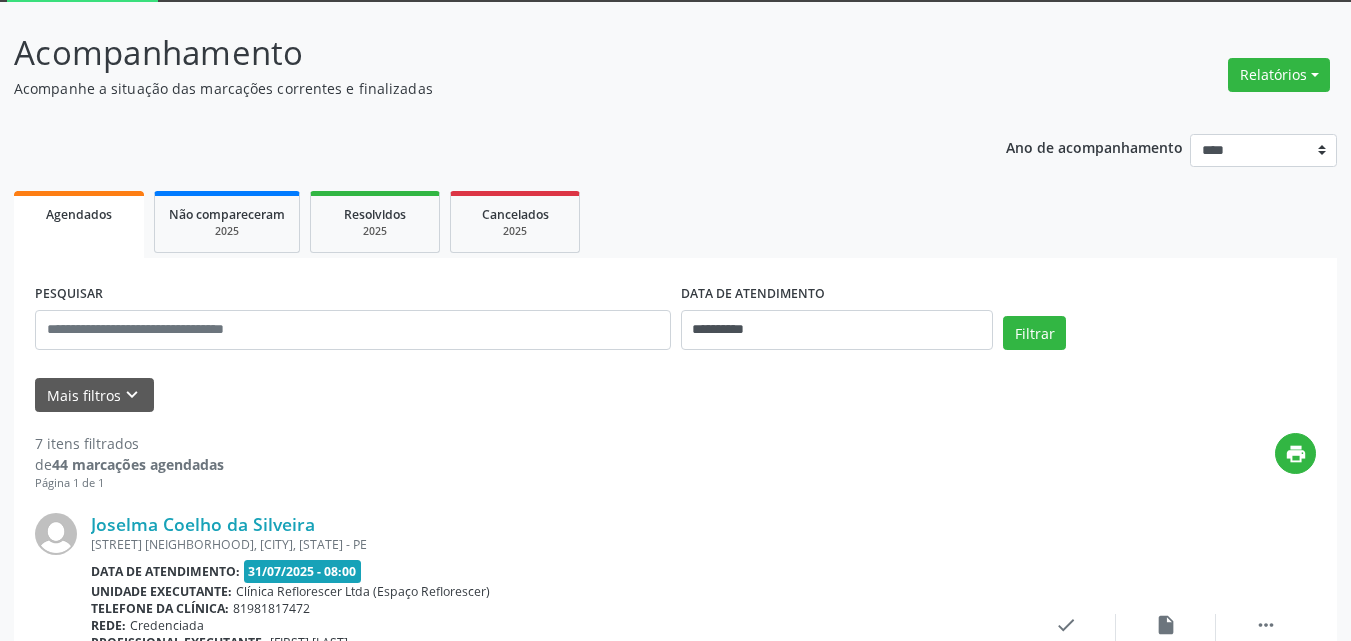 scroll, scrollTop: 0, scrollLeft: 0, axis: both 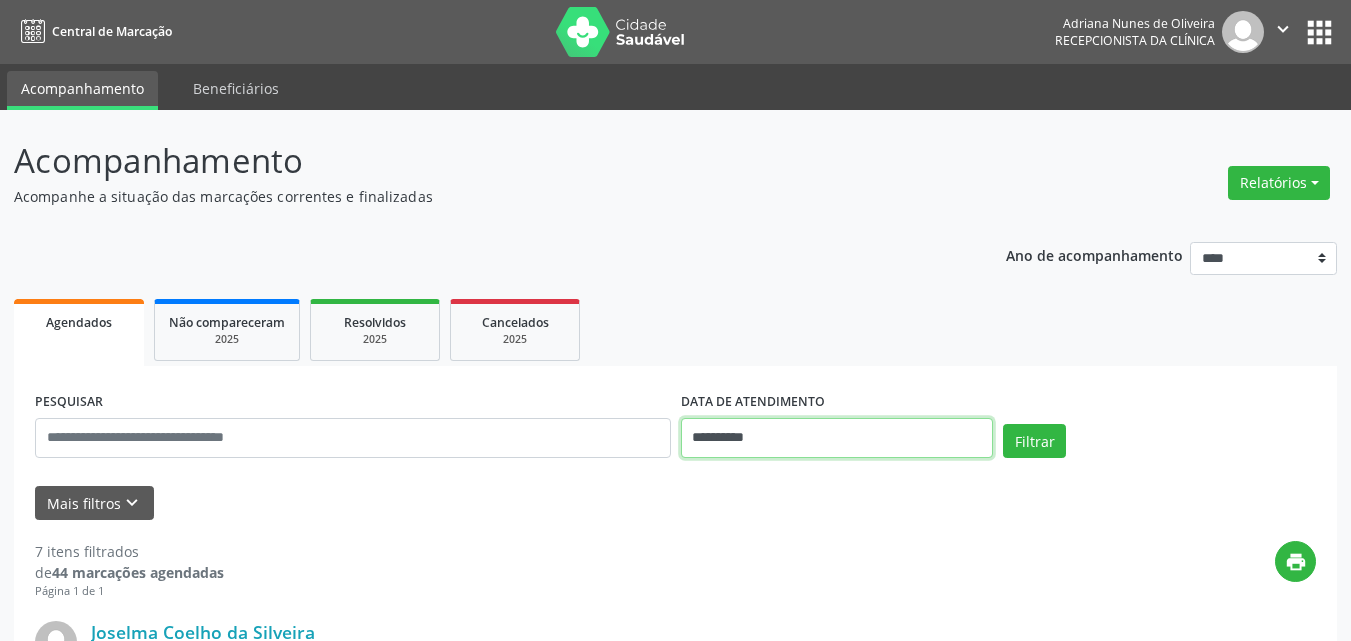 click on "**********" at bounding box center [837, 438] 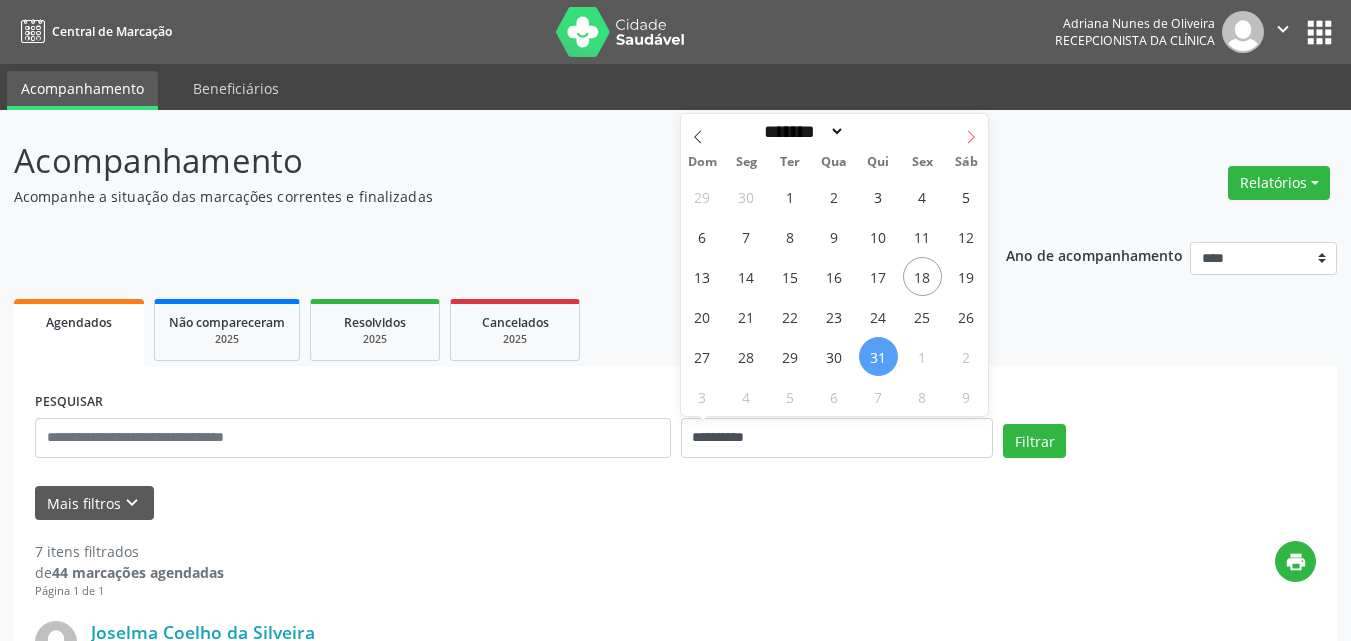 click 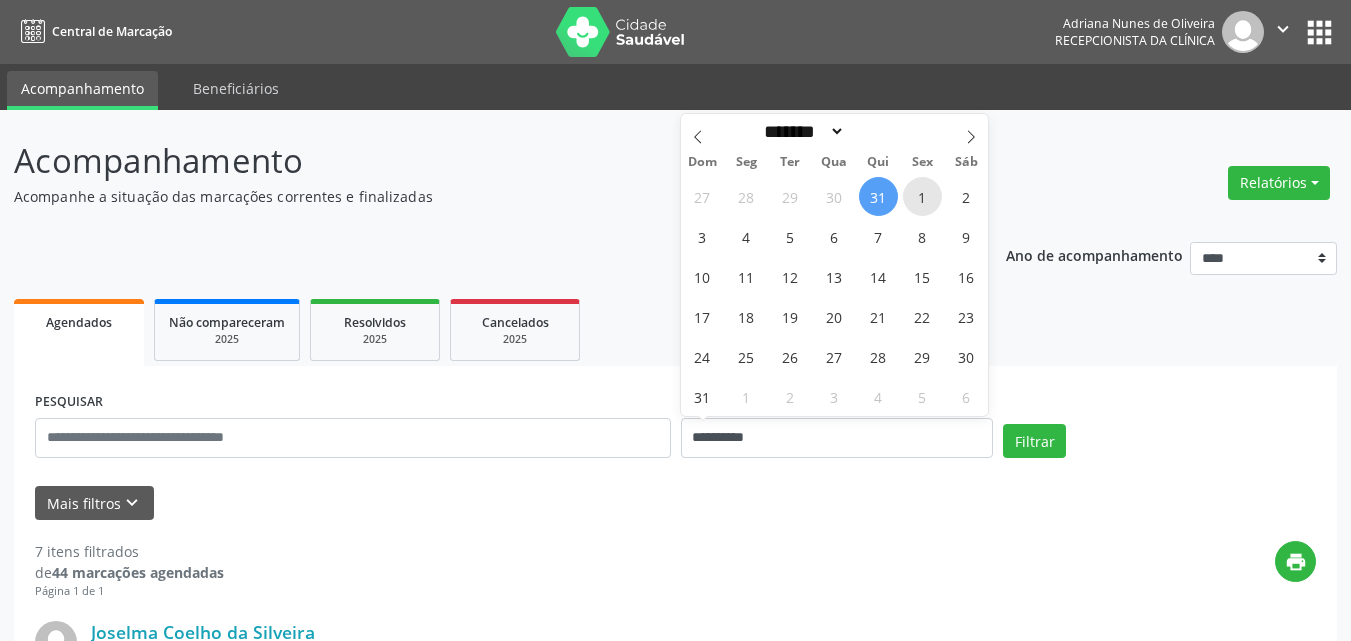 click on "1" at bounding box center [922, 196] 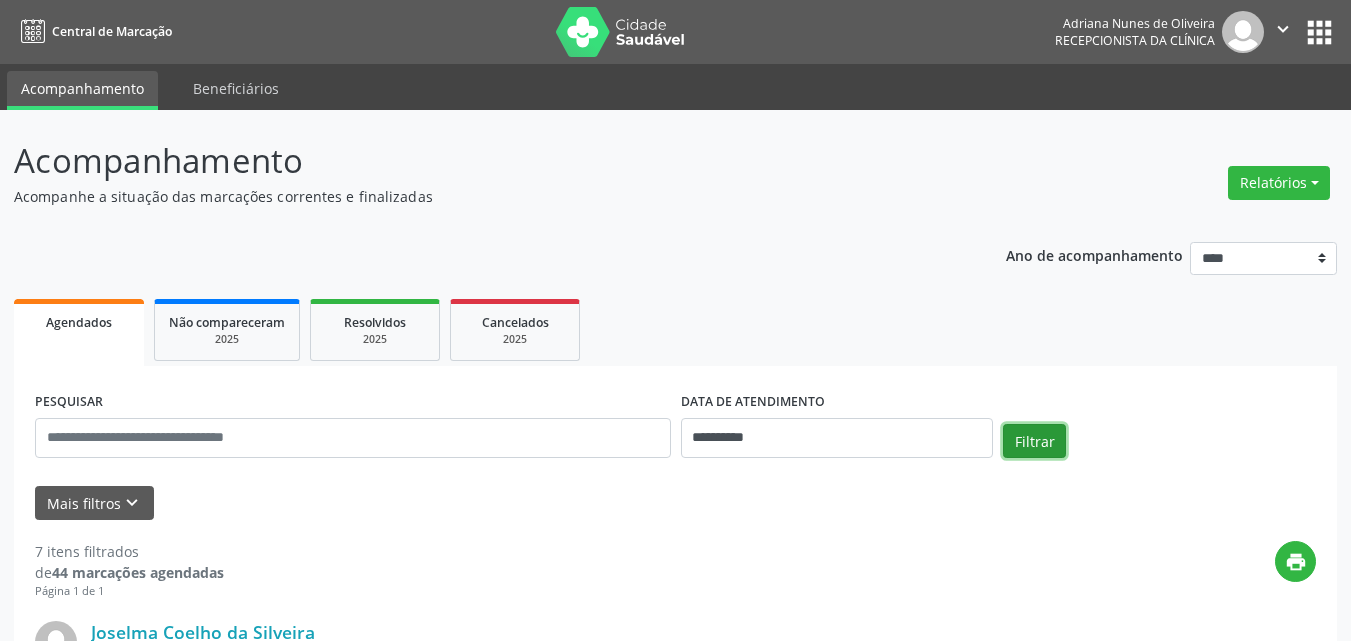 click on "Filtrar" at bounding box center (1034, 441) 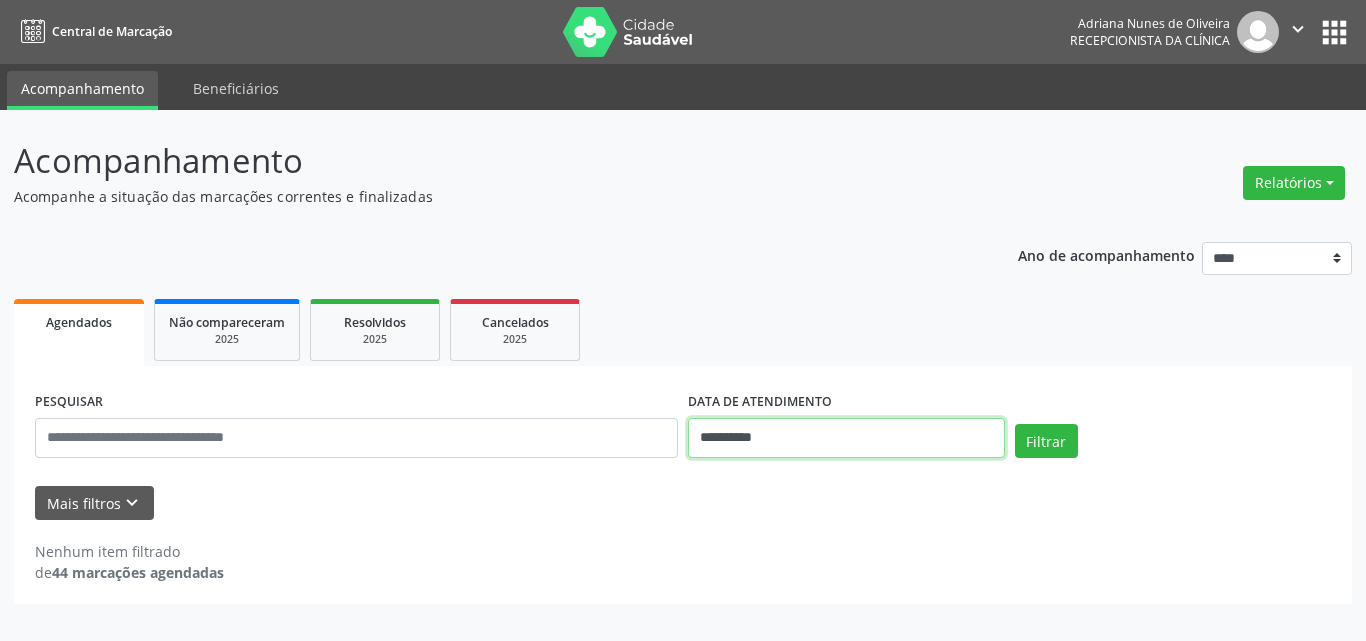 click on "**********" at bounding box center [846, 438] 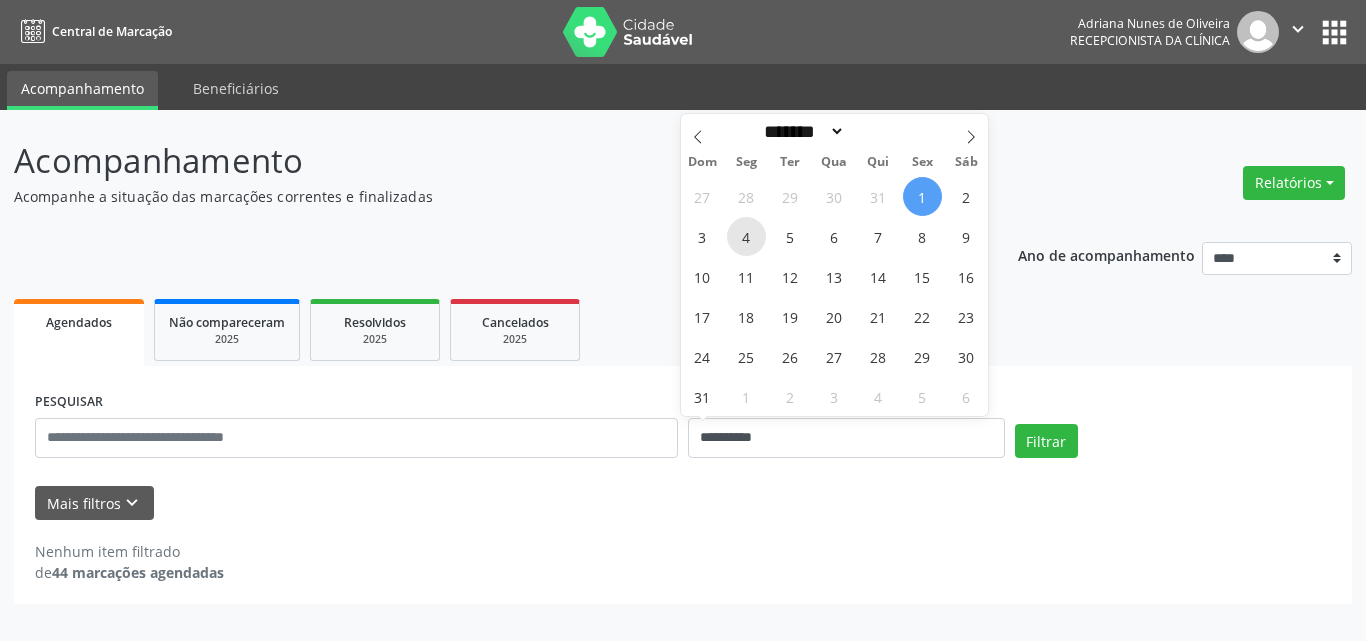 click on "4" at bounding box center [746, 236] 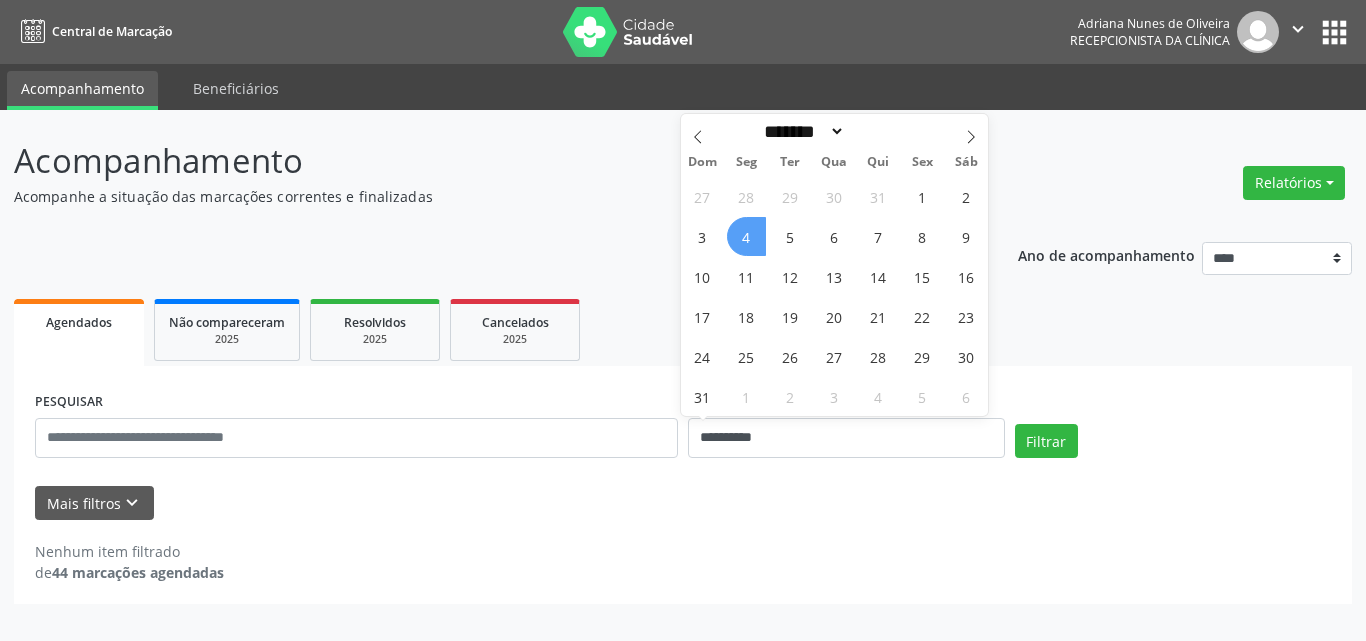 click on "4" at bounding box center (746, 236) 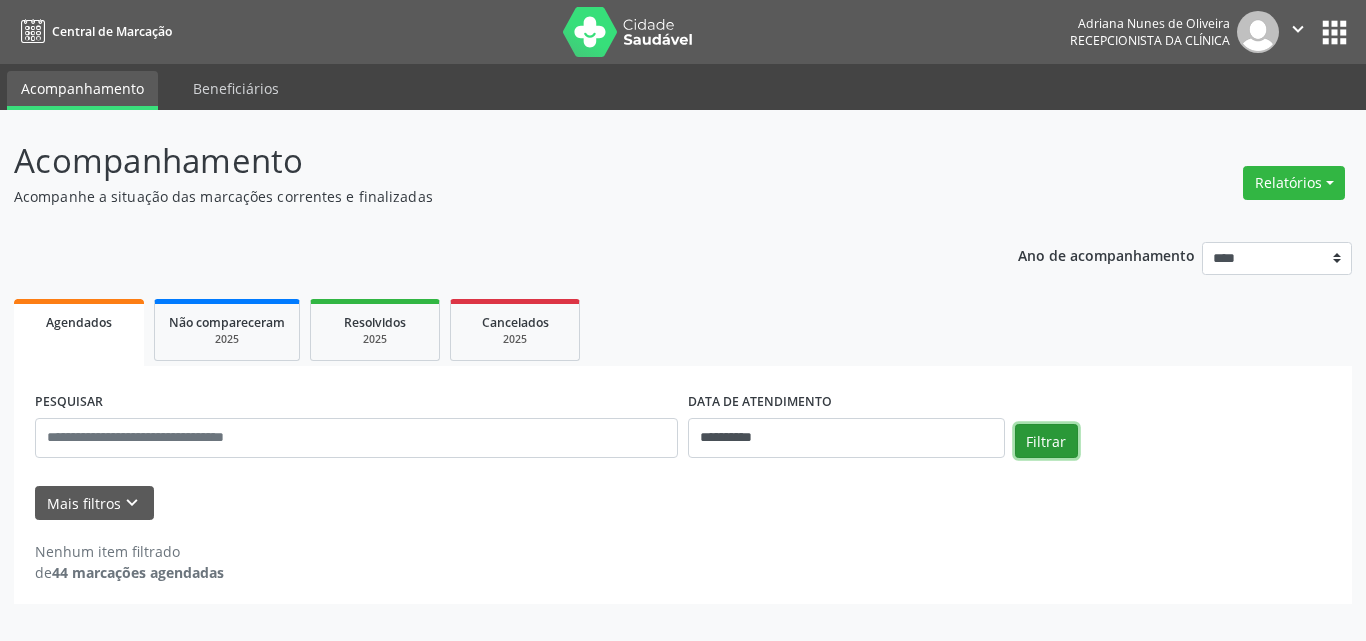 click on "Filtrar" at bounding box center (1046, 441) 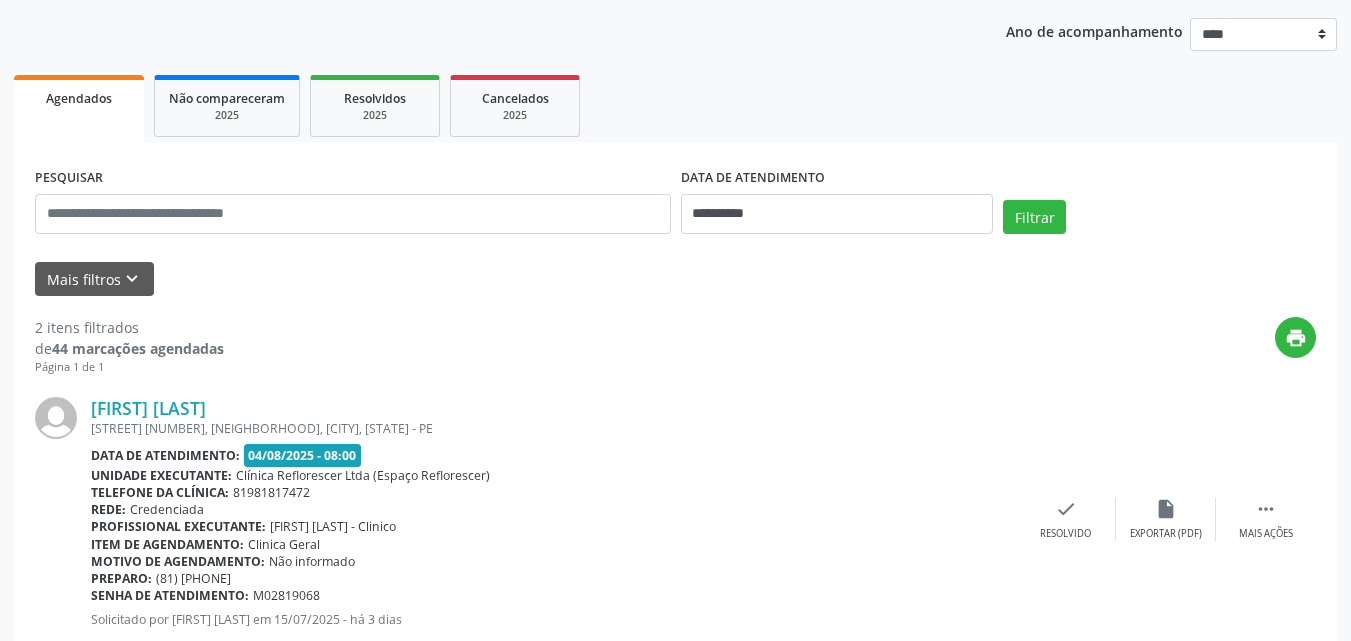 scroll, scrollTop: 570, scrollLeft: 0, axis: vertical 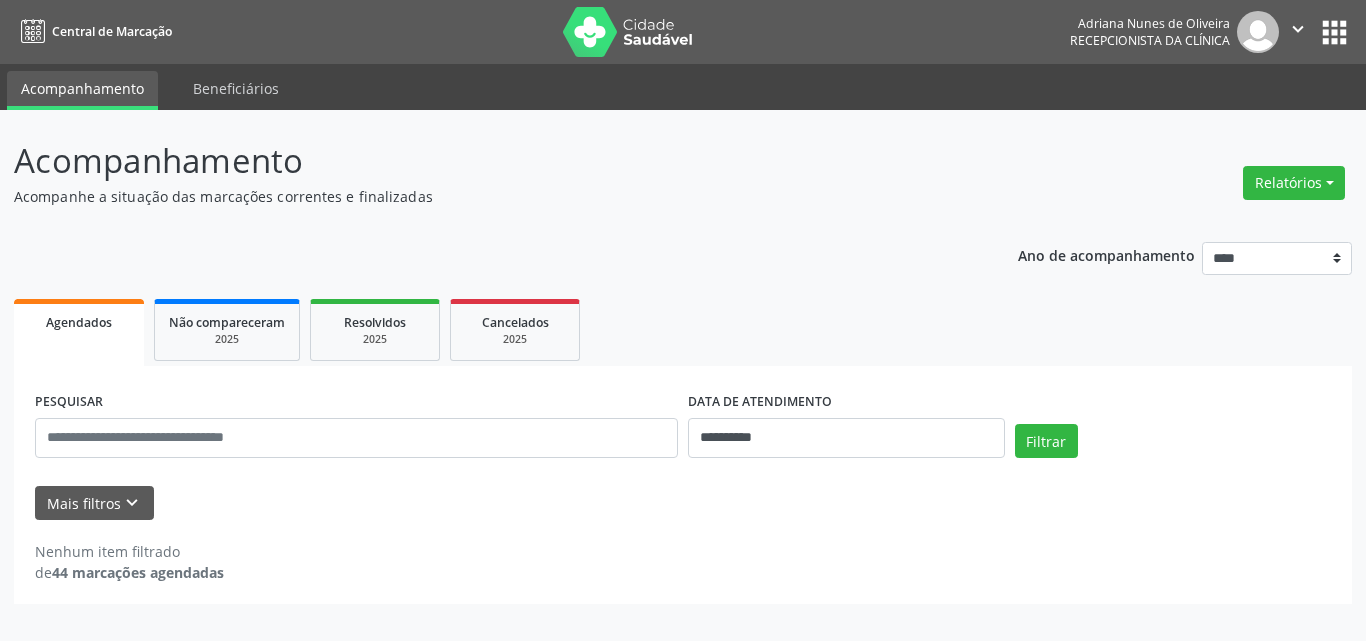 click on "**********" at bounding box center (683, 416) 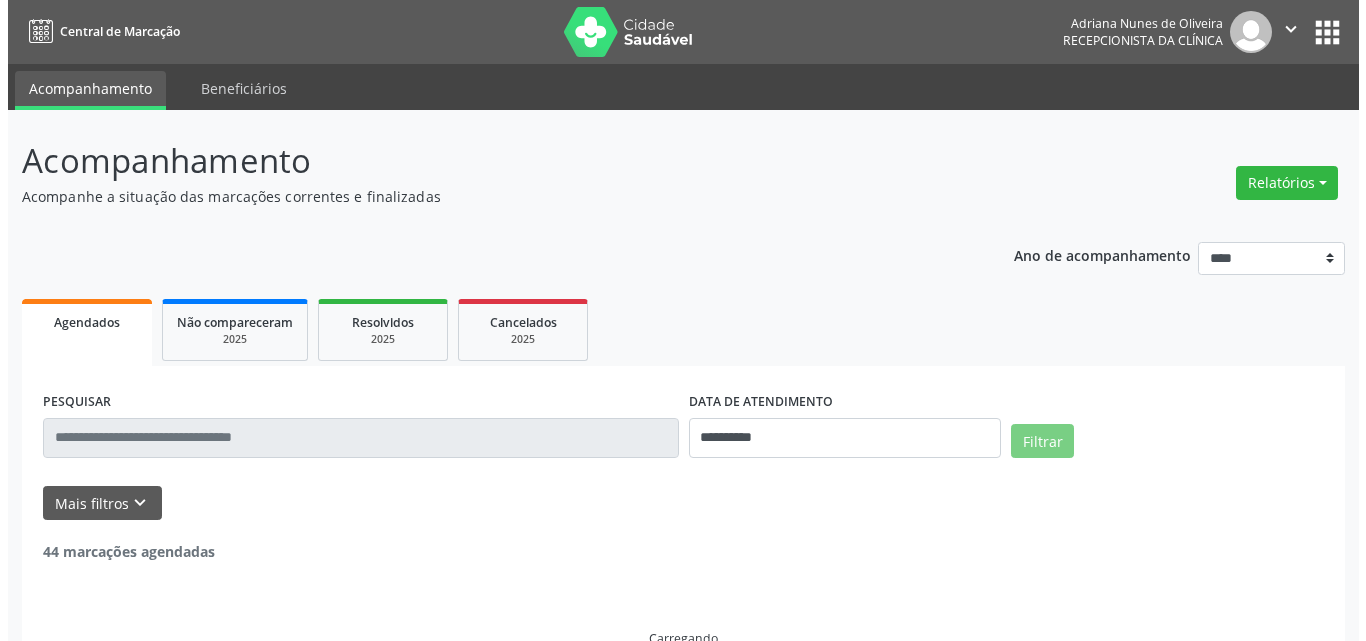scroll, scrollTop: 0, scrollLeft: 0, axis: both 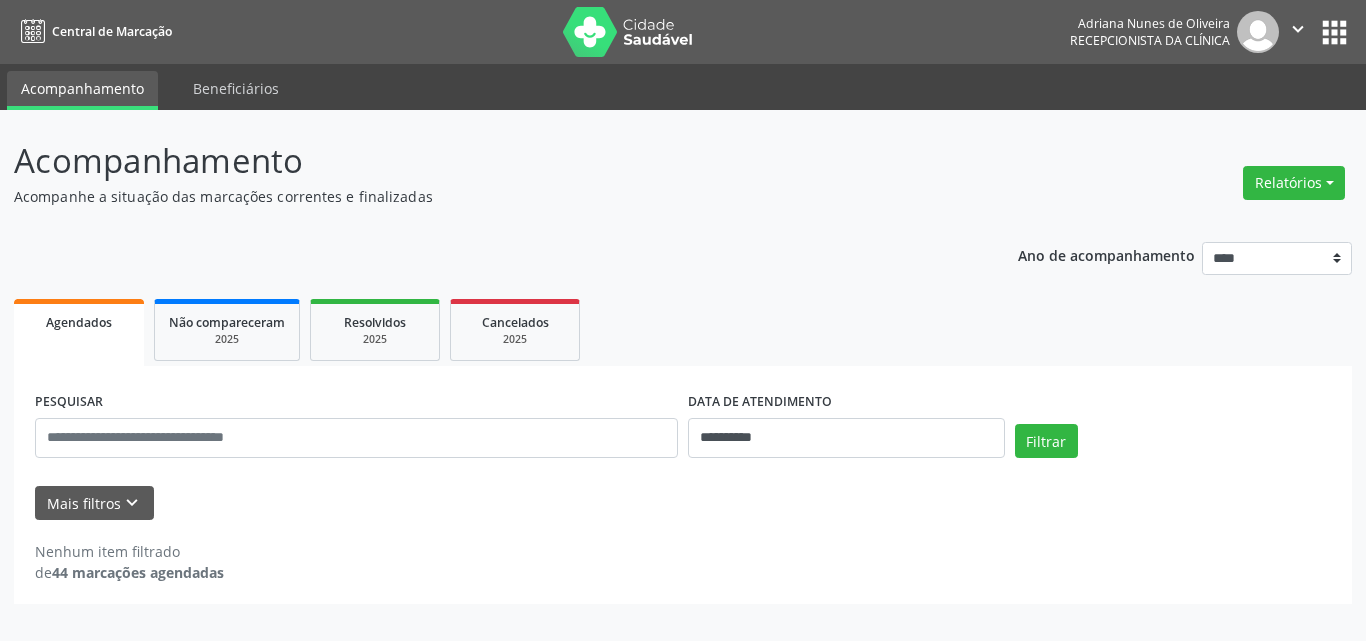 click on "Acompanhe a situação das marcações correntes e finalizadas" at bounding box center [482, 196] 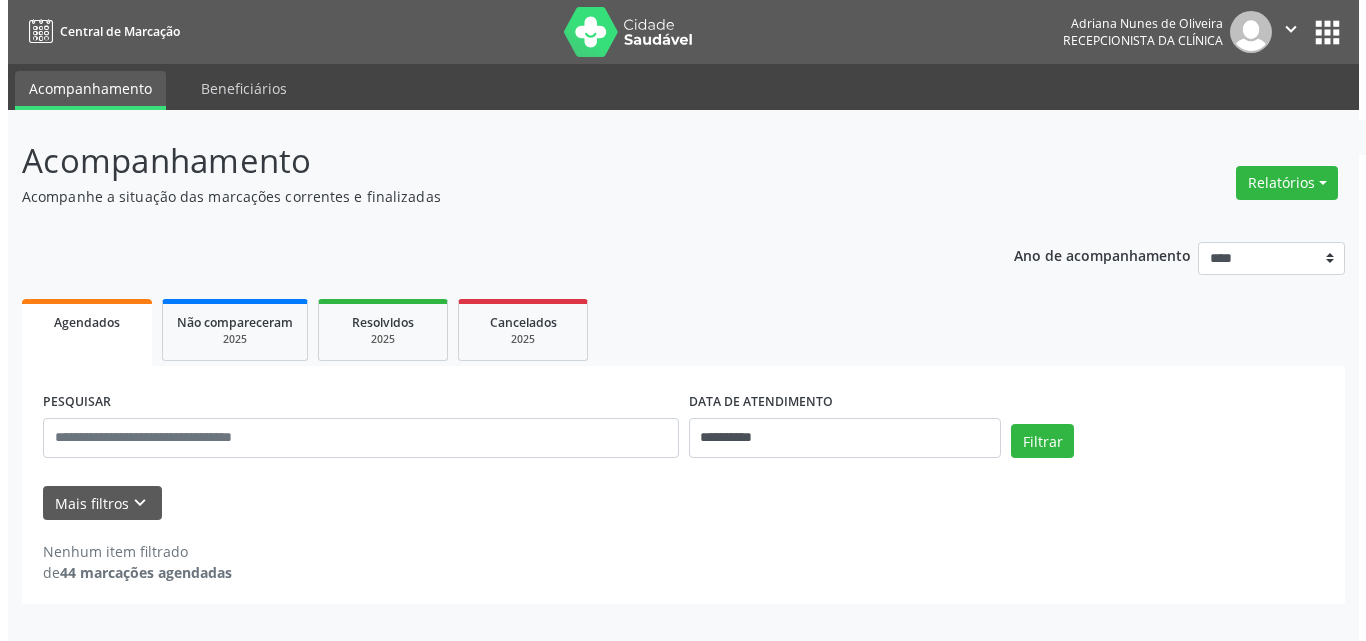 scroll, scrollTop: 0, scrollLeft: 0, axis: both 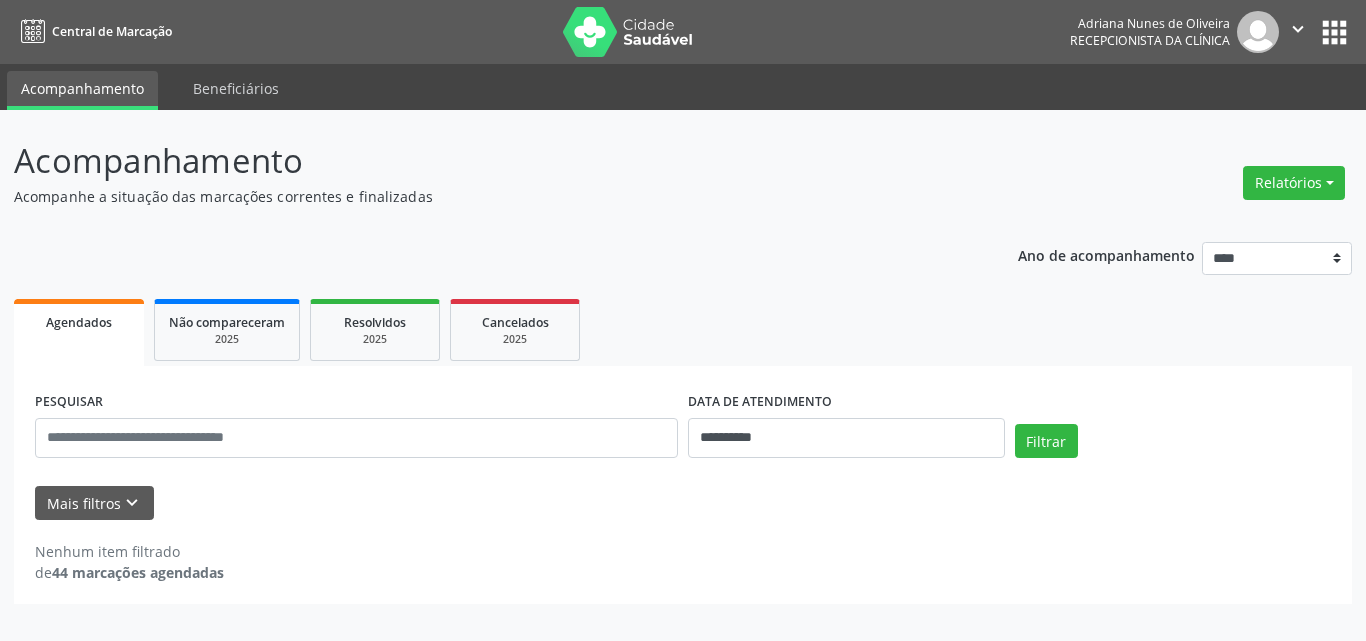 click on "Agendados   Não compareceram
2025
Resolvidos
2025
Cancelados
2025" at bounding box center [683, 330] 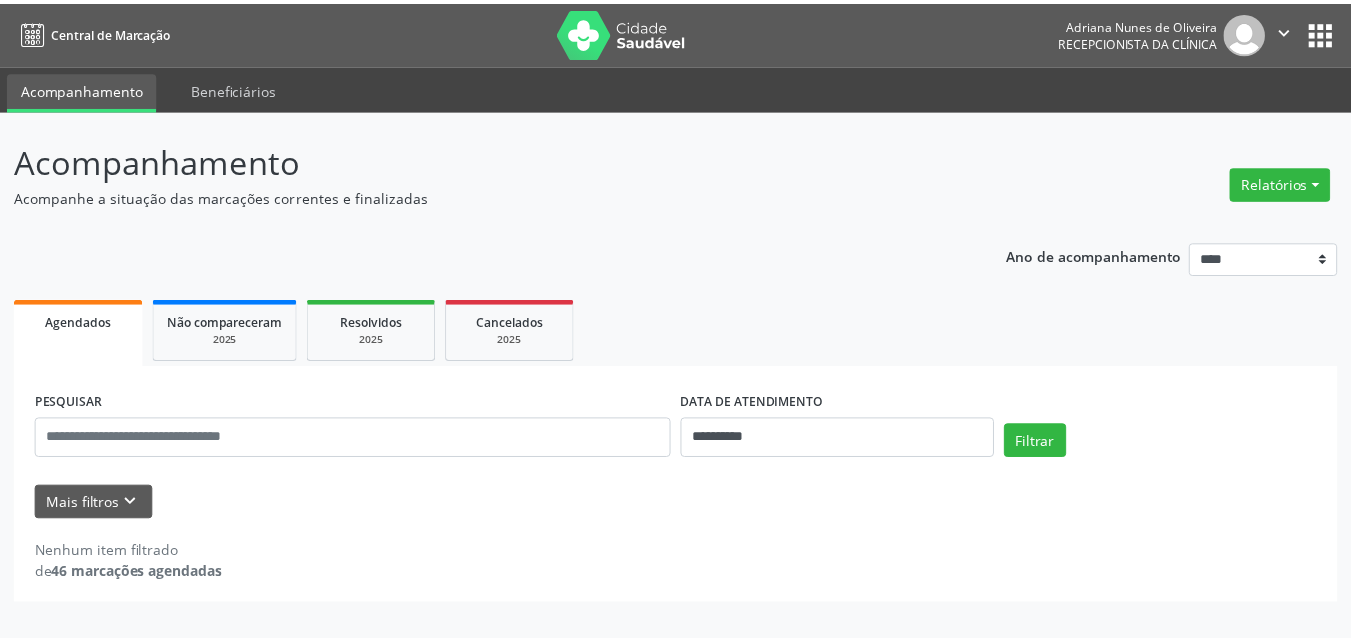scroll, scrollTop: 0, scrollLeft: 0, axis: both 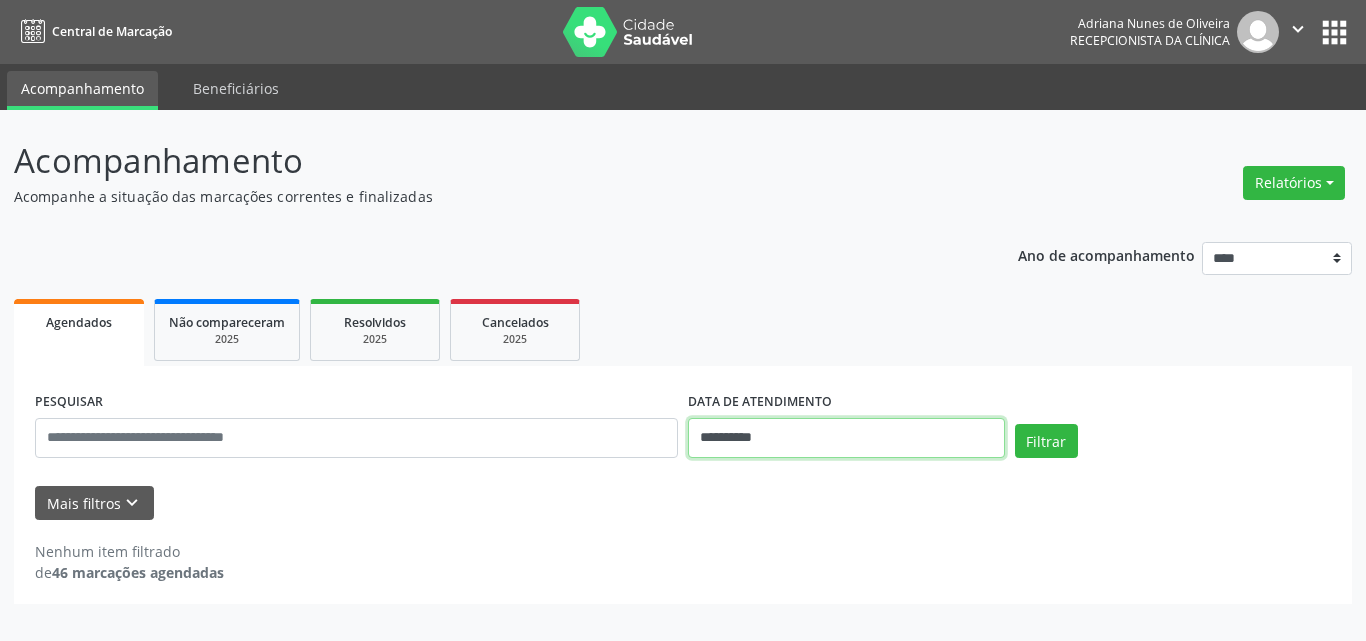 click on "**********" at bounding box center [846, 438] 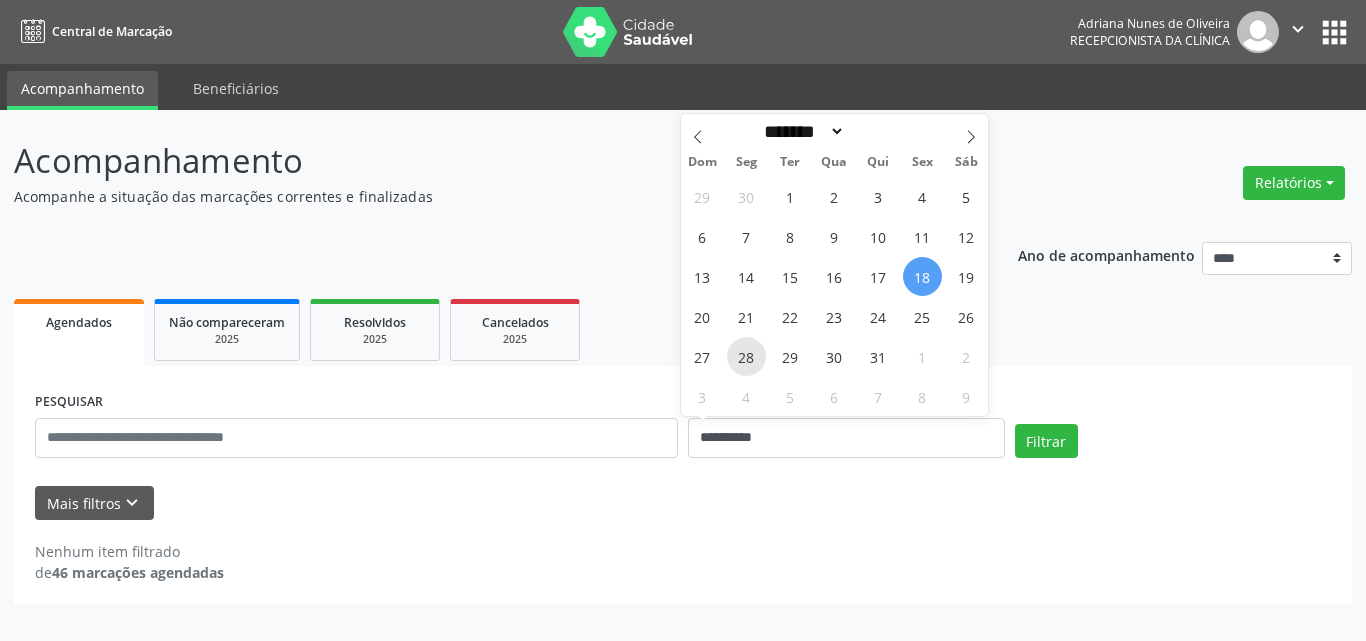 click on "28" at bounding box center [746, 356] 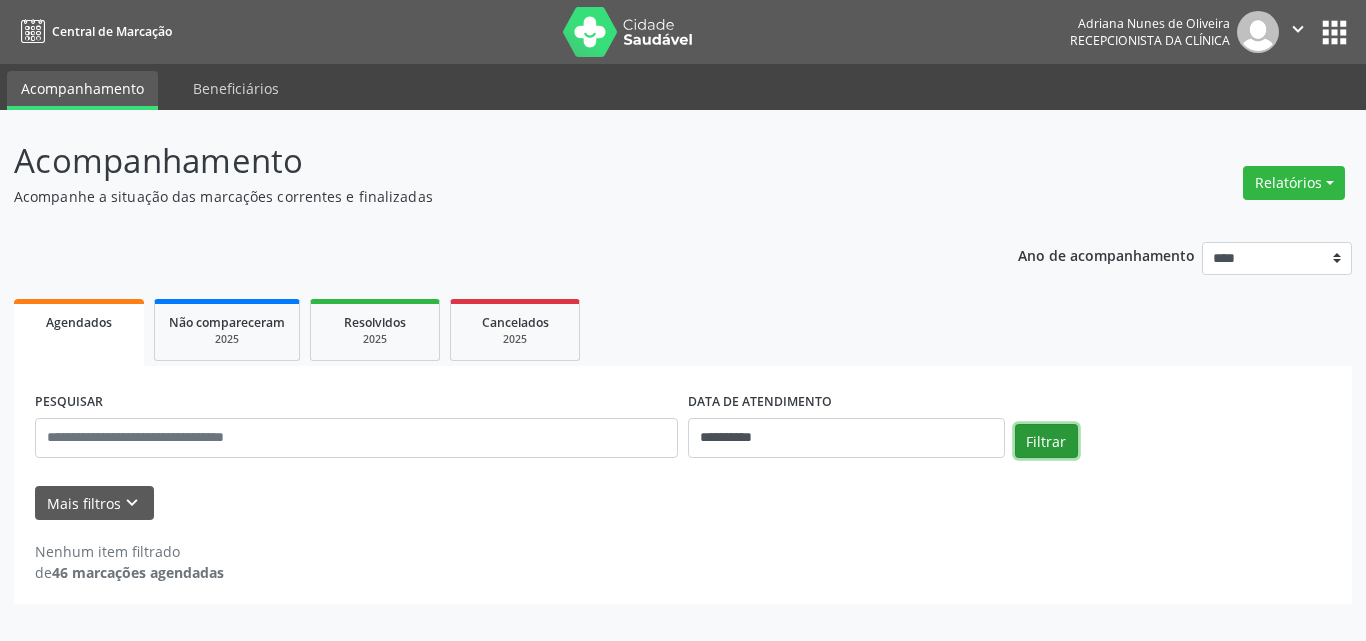 click on "Filtrar" at bounding box center (1046, 441) 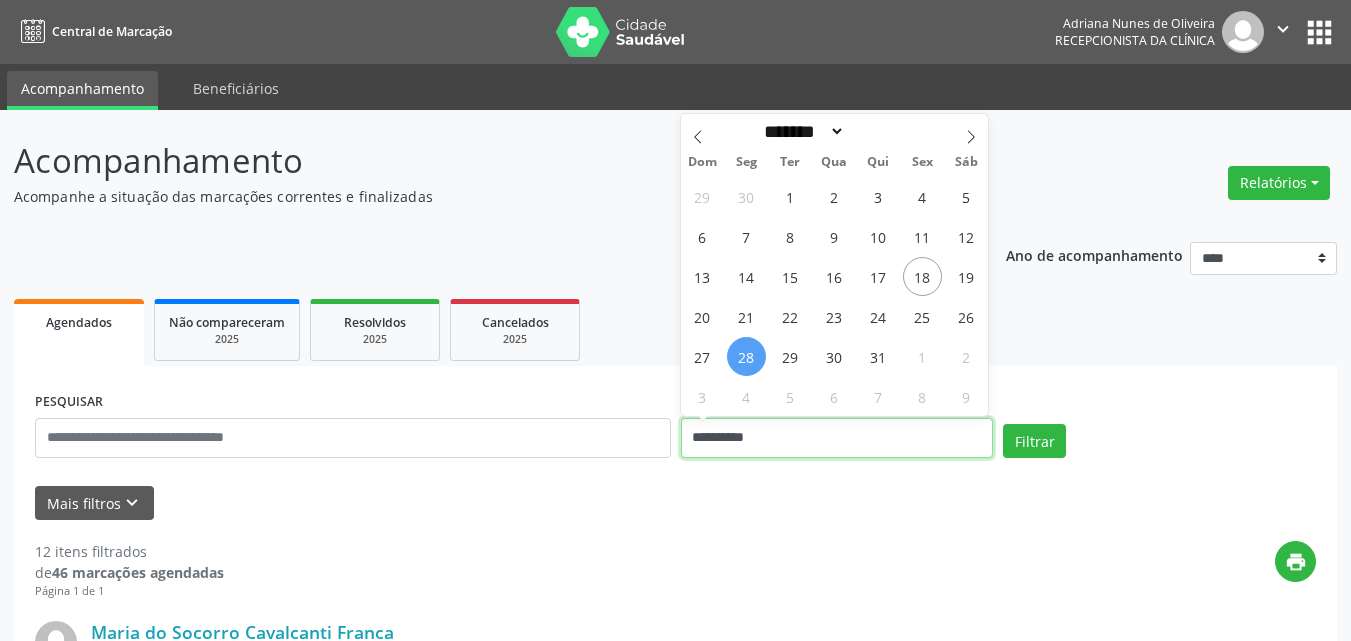 click on "**********" at bounding box center (837, 438) 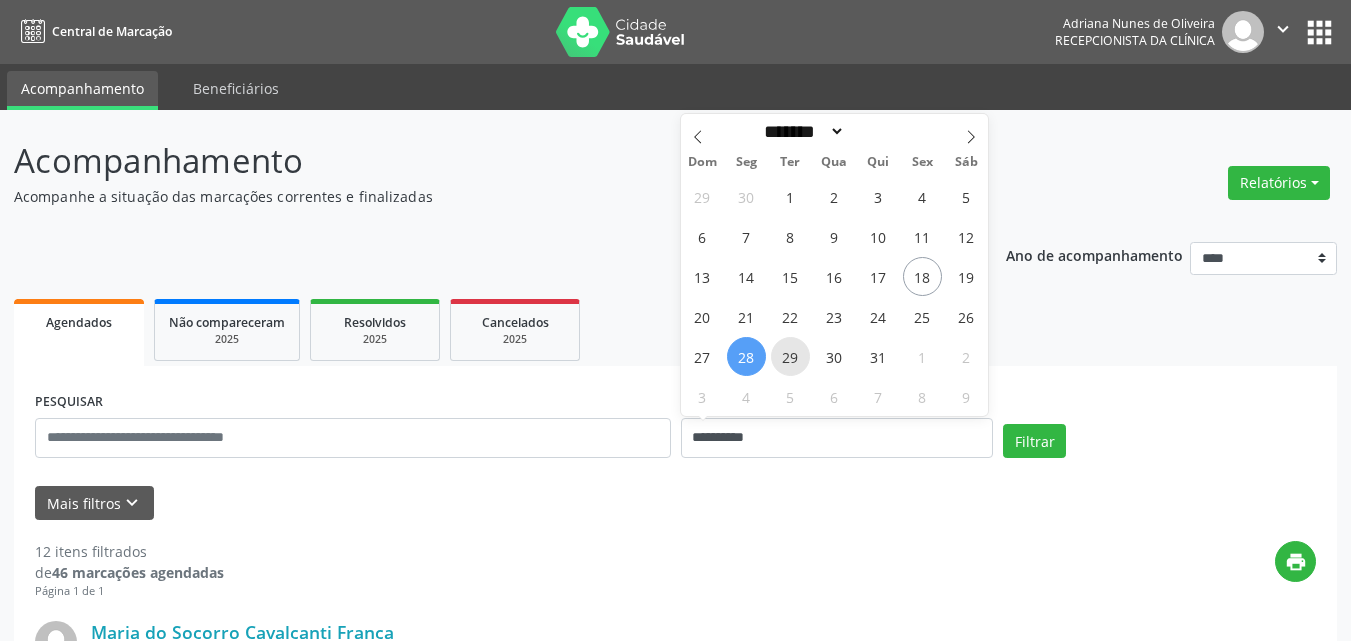 click on "29" at bounding box center (790, 356) 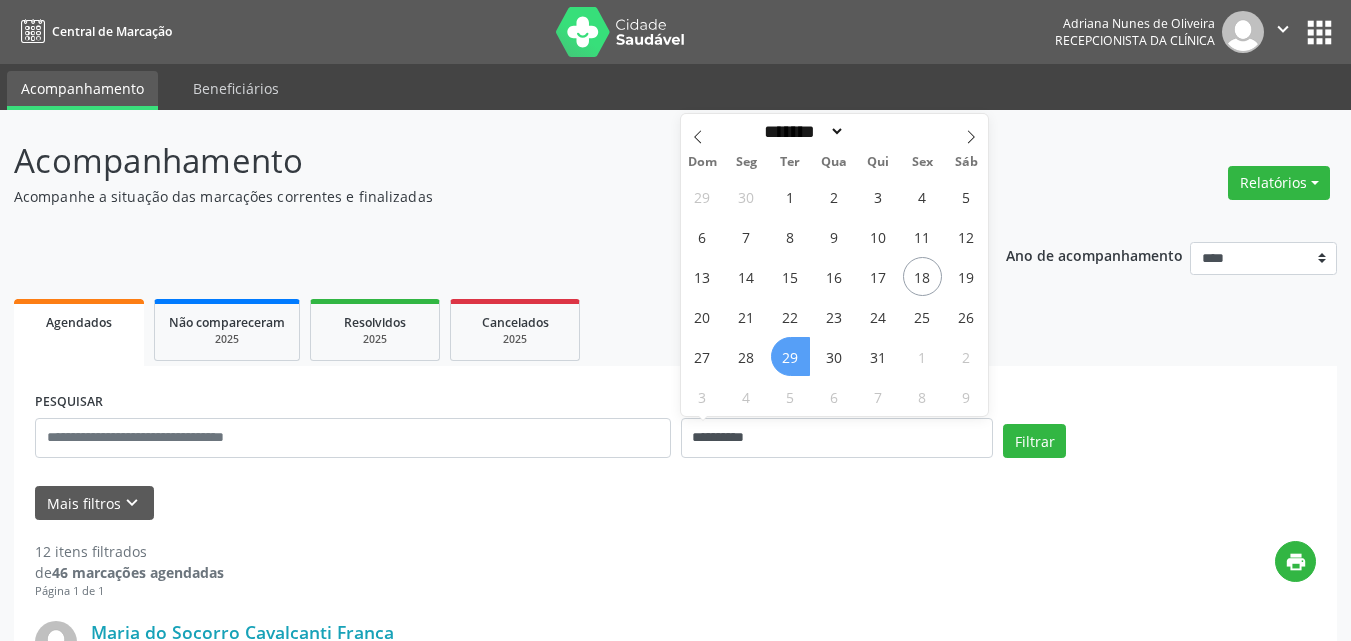 click on "29" at bounding box center (790, 356) 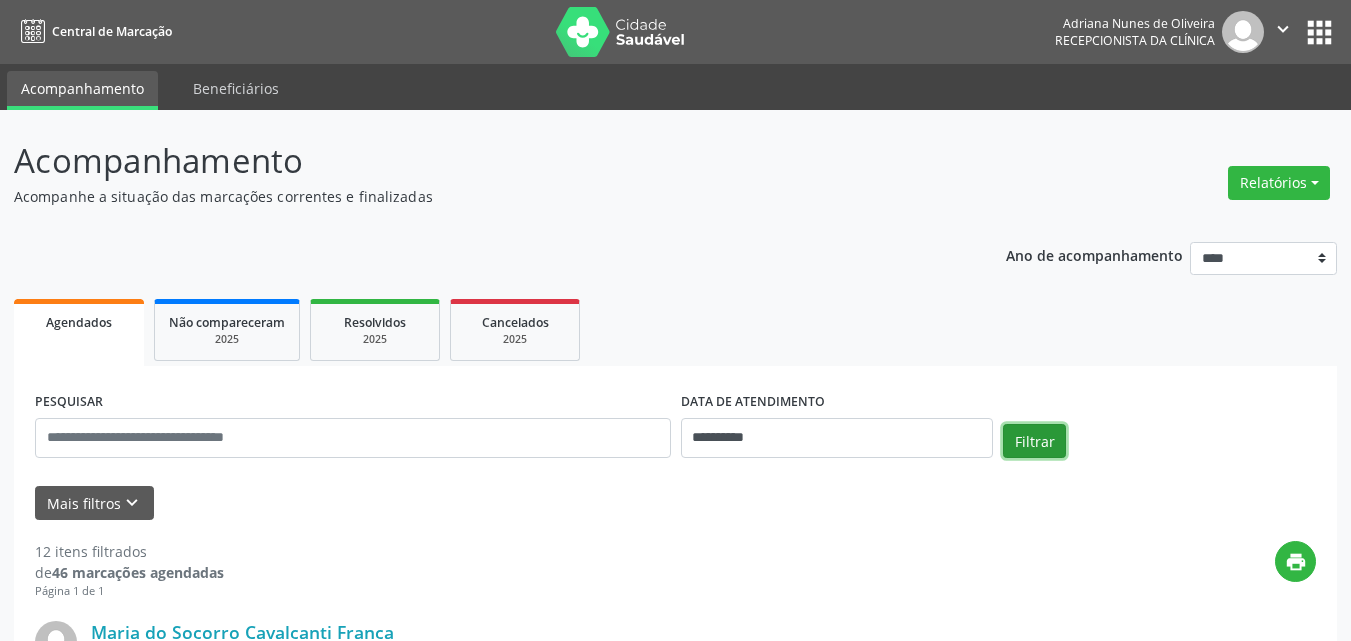 click on "Filtrar" at bounding box center [1034, 441] 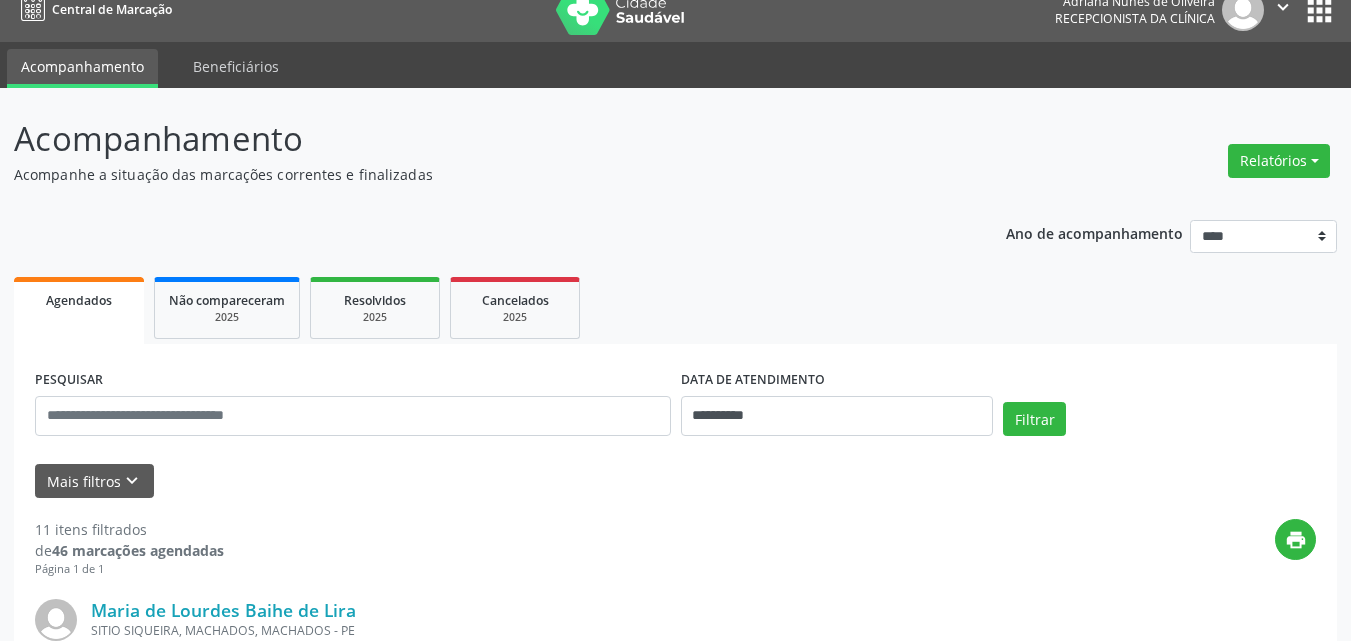 scroll, scrollTop: 0, scrollLeft: 0, axis: both 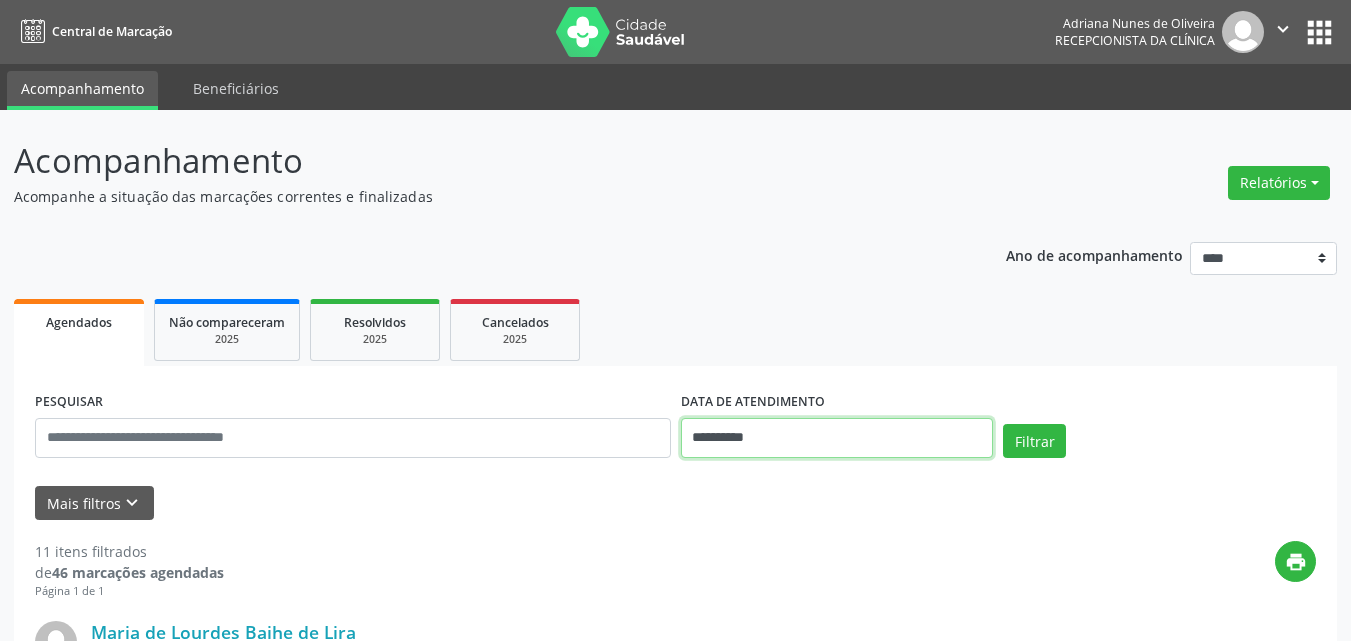 click on "**********" at bounding box center [837, 438] 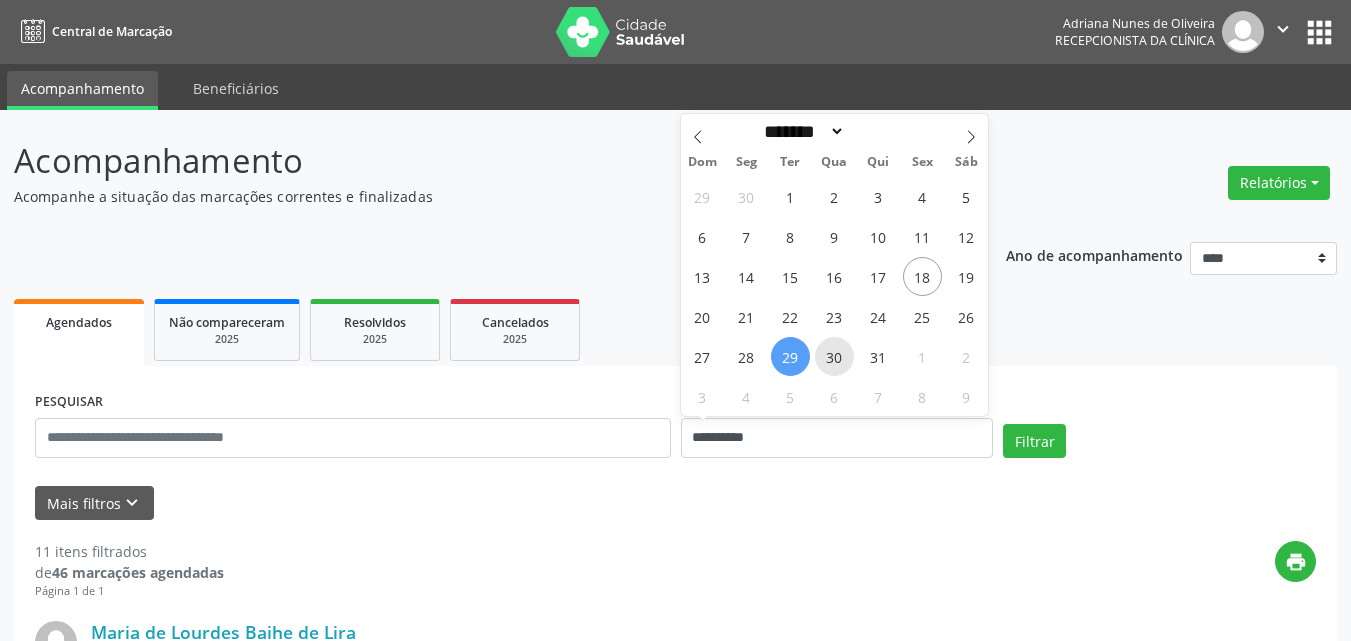 click on "30" at bounding box center (834, 356) 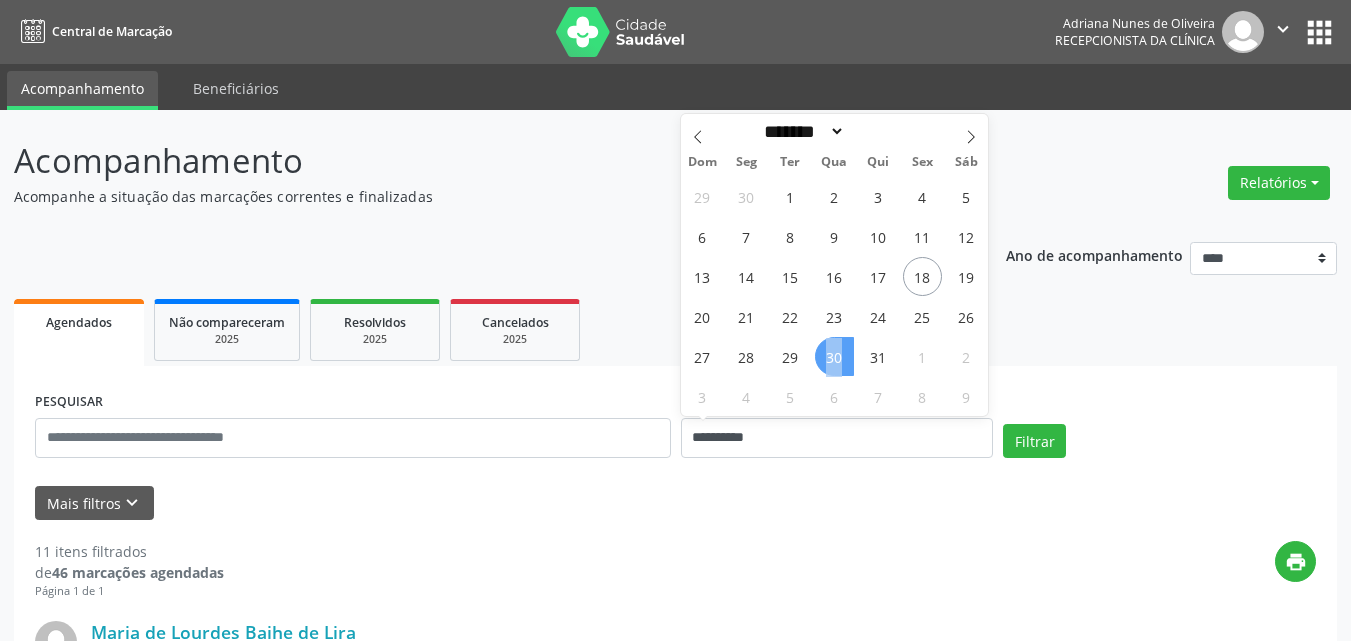click on "30" at bounding box center [834, 356] 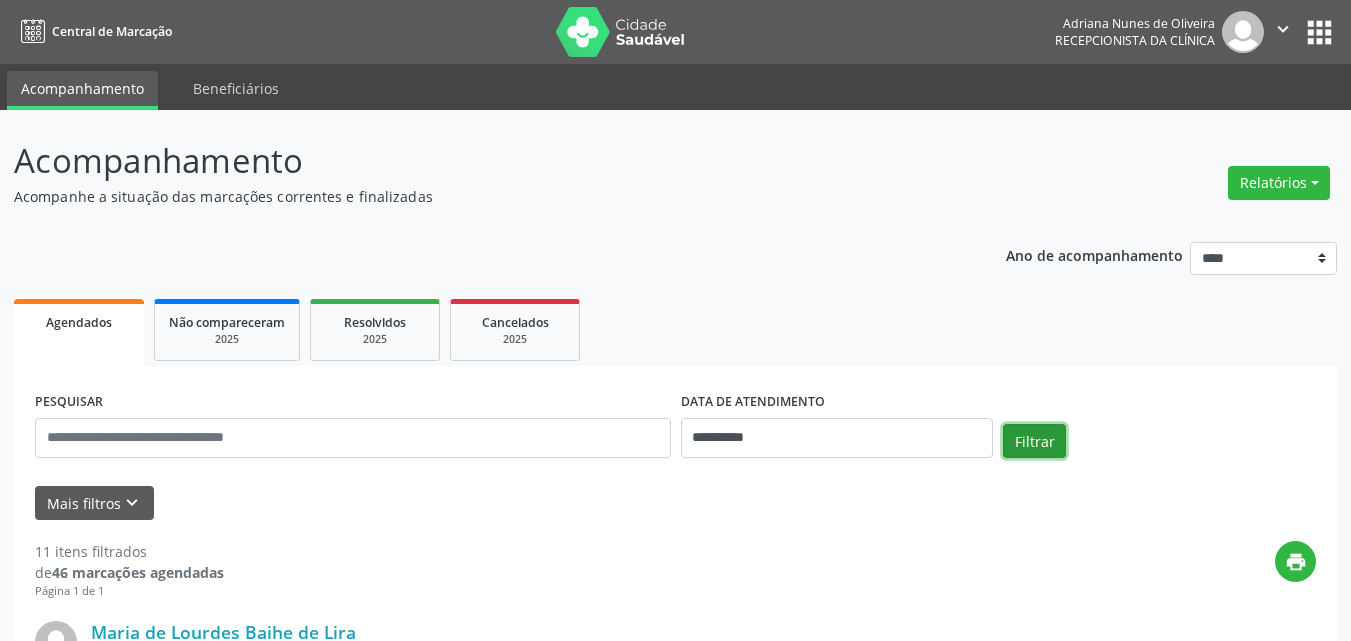 click on "Filtrar" at bounding box center (1034, 441) 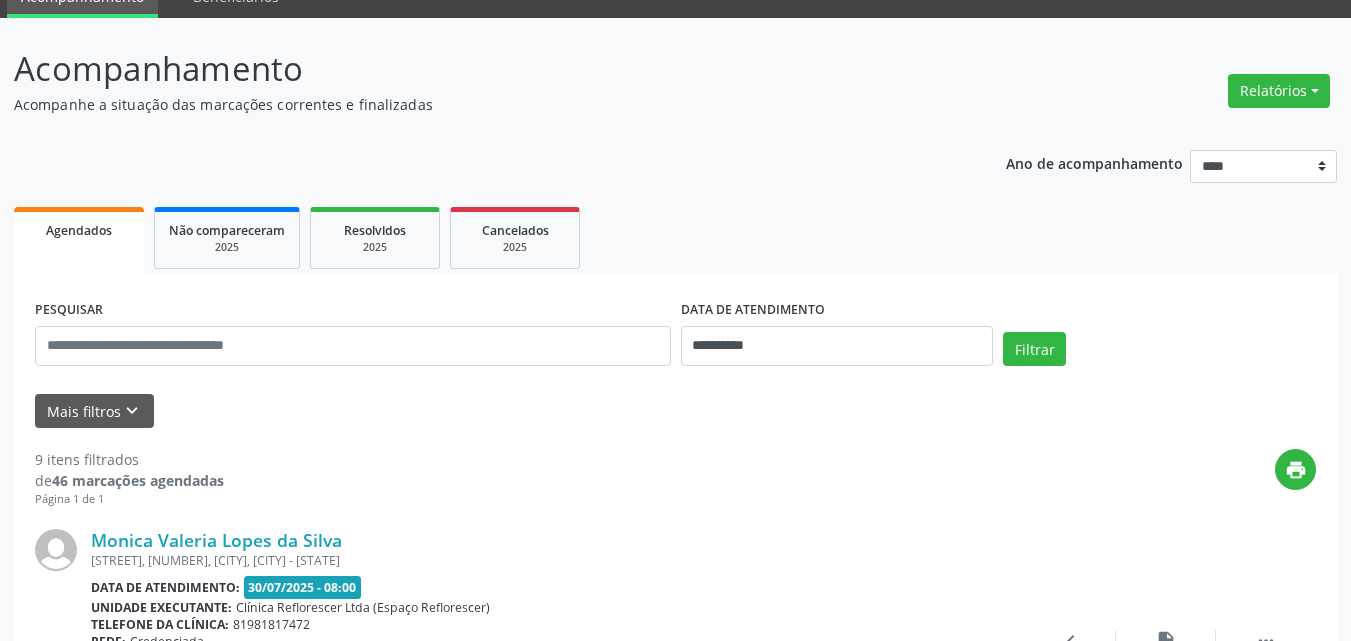 scroll, scrollTop: 0, scrollLeft: 0, axis: both 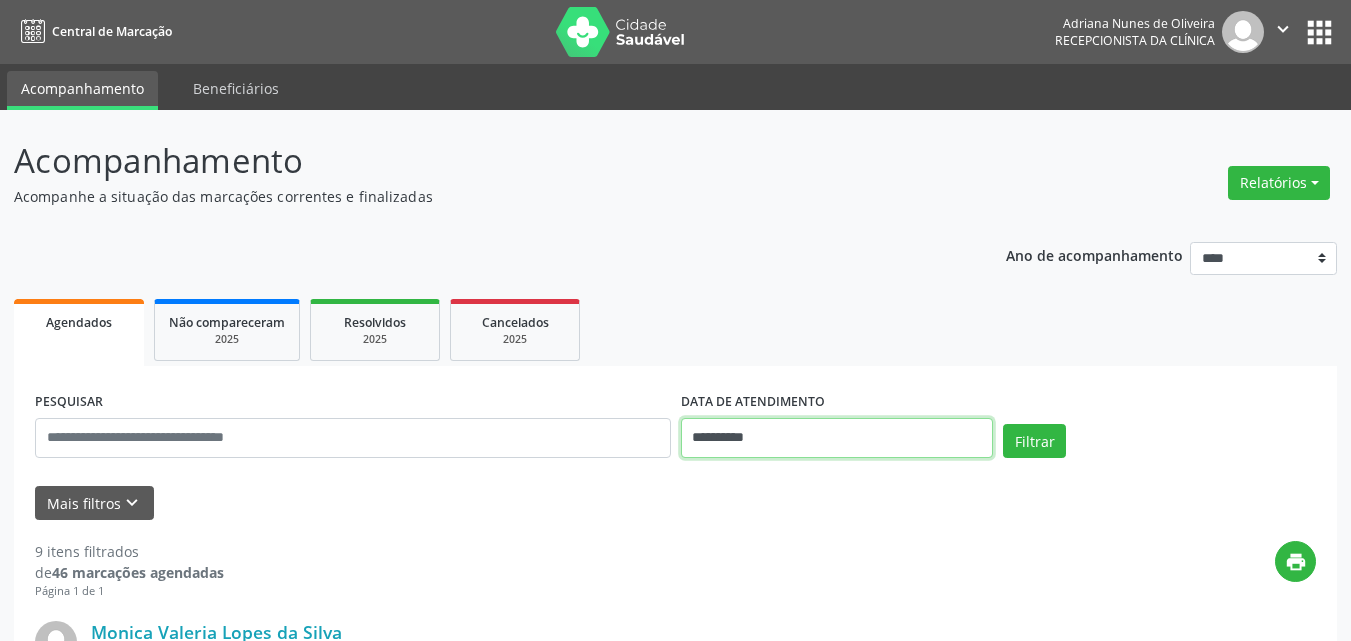 click on "**********" at bounding box center [837, 438] 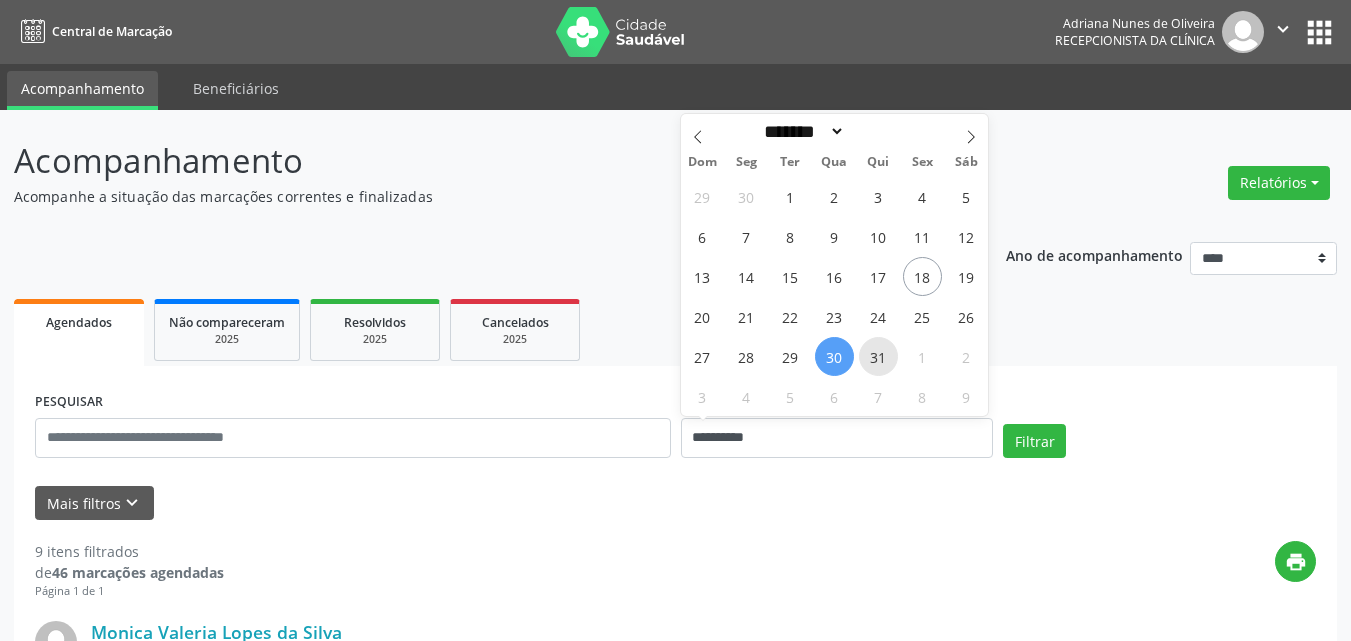click on "31" at bounding box center [878, 356] 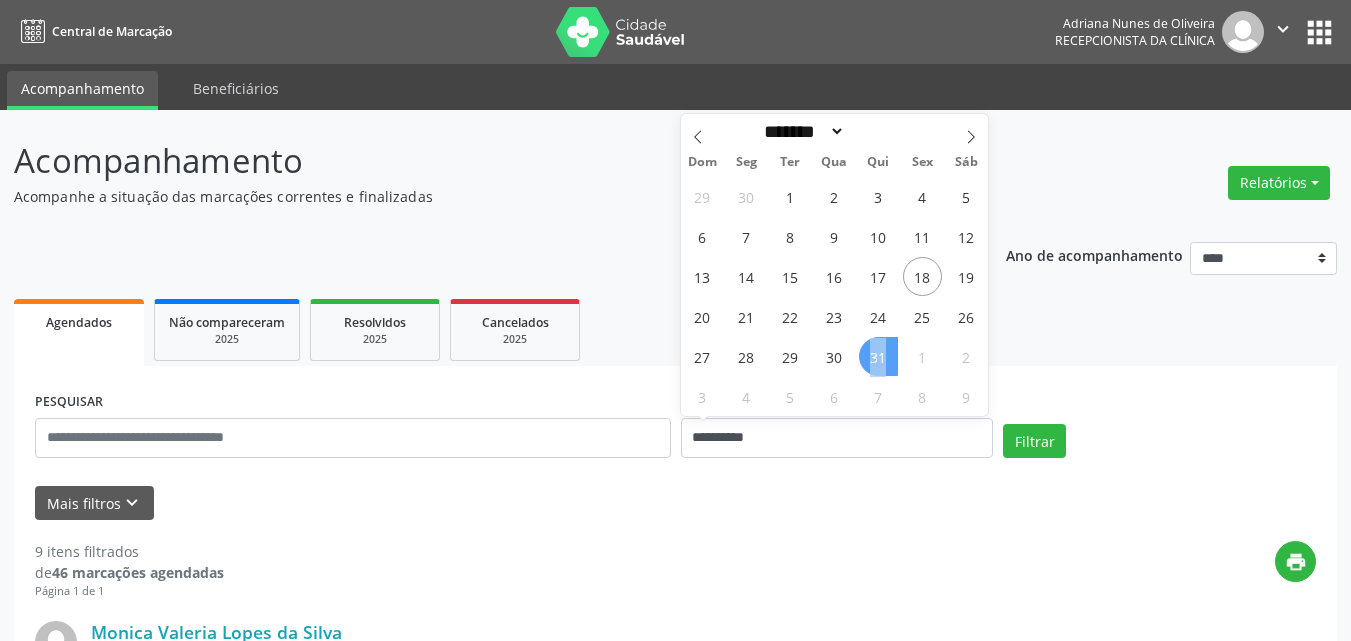click on "31" at bounding box center (878, 356) 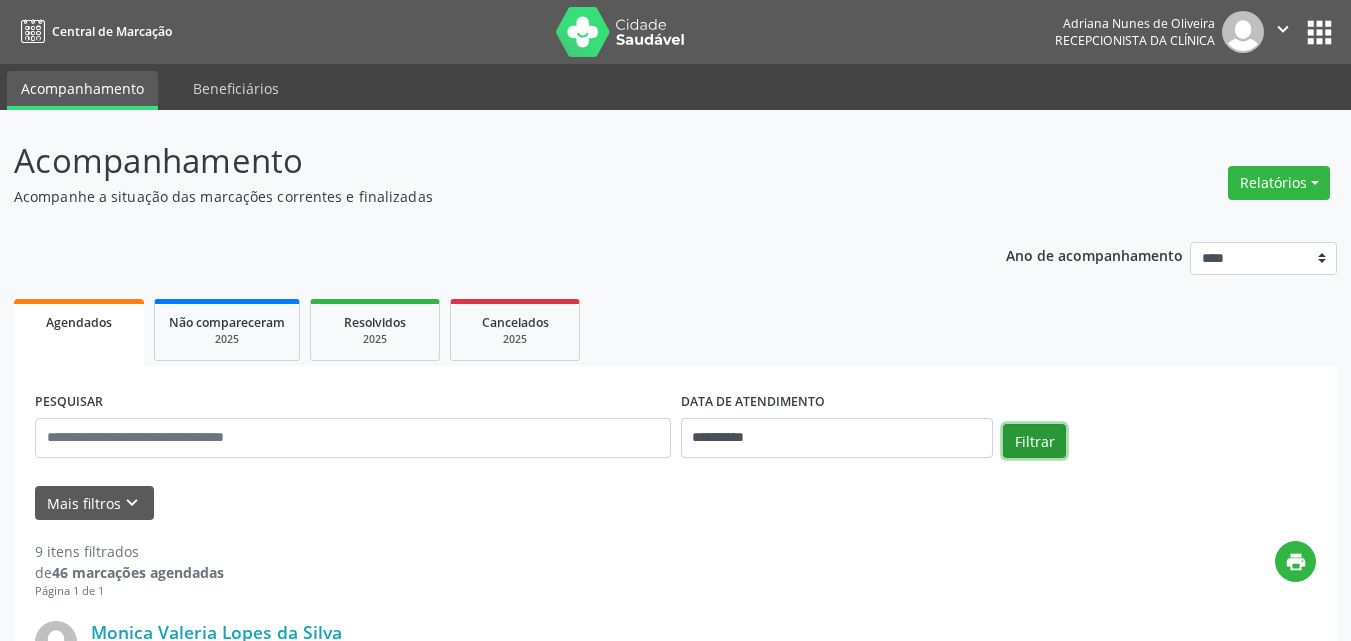 click on "Filtrar" at bounding box center [1034, 441] 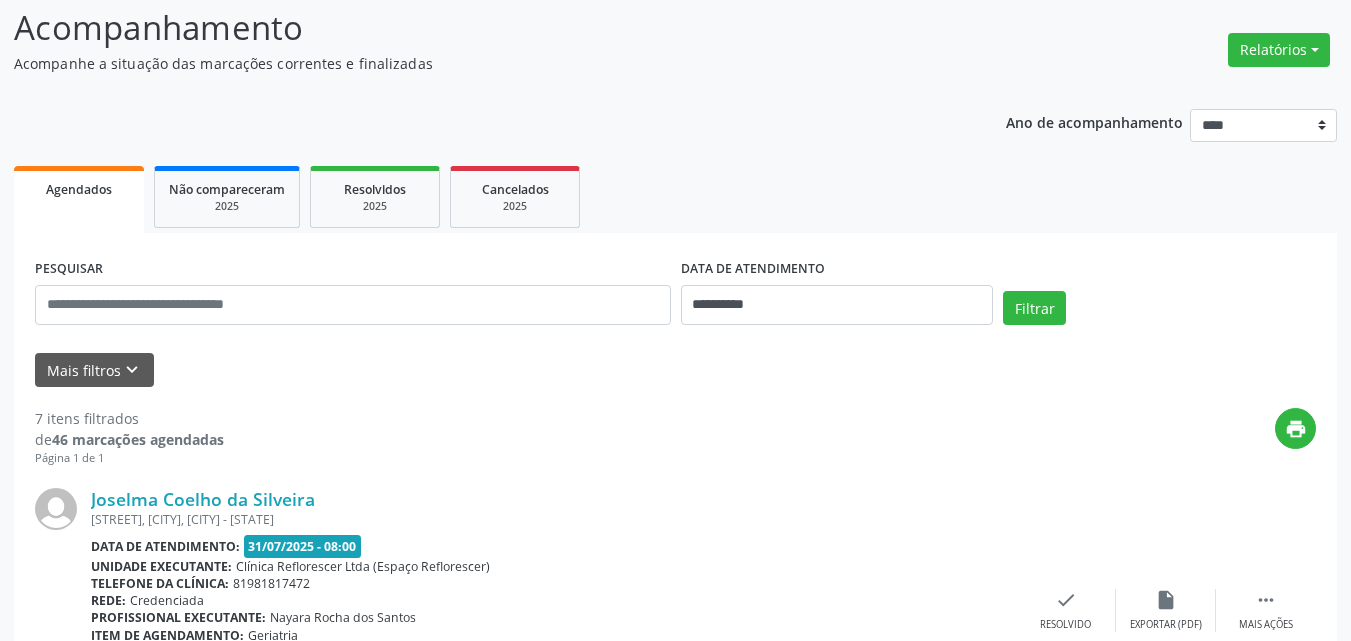 scroll, scrollTop: 111, scrollLeft: 0, axis: vertical 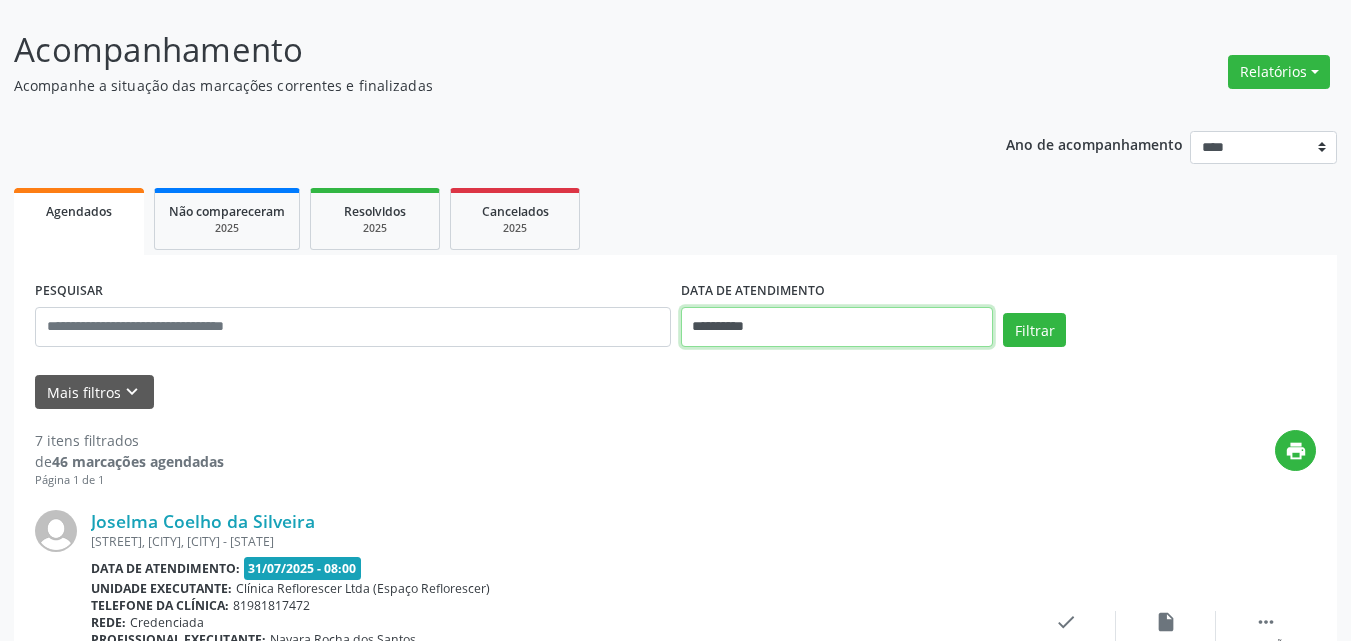 click on "**********" at bounding box center (837, 327) 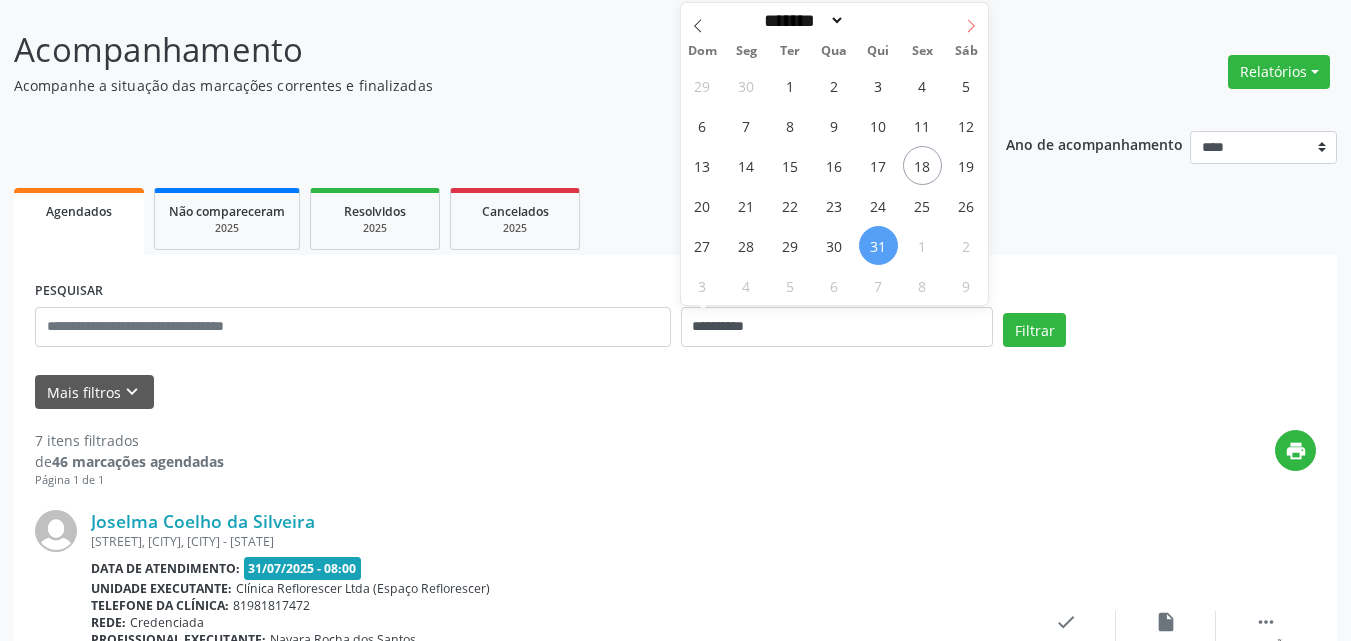 click 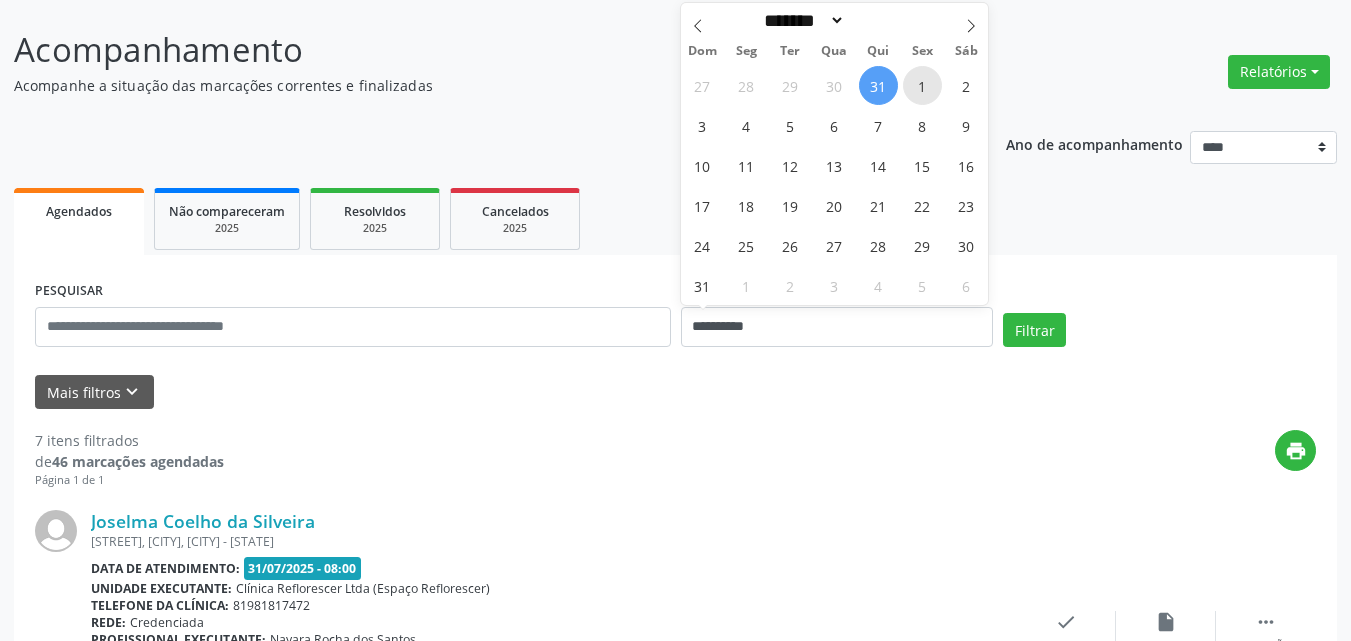 click on "1" at bounding box center [922, 85] 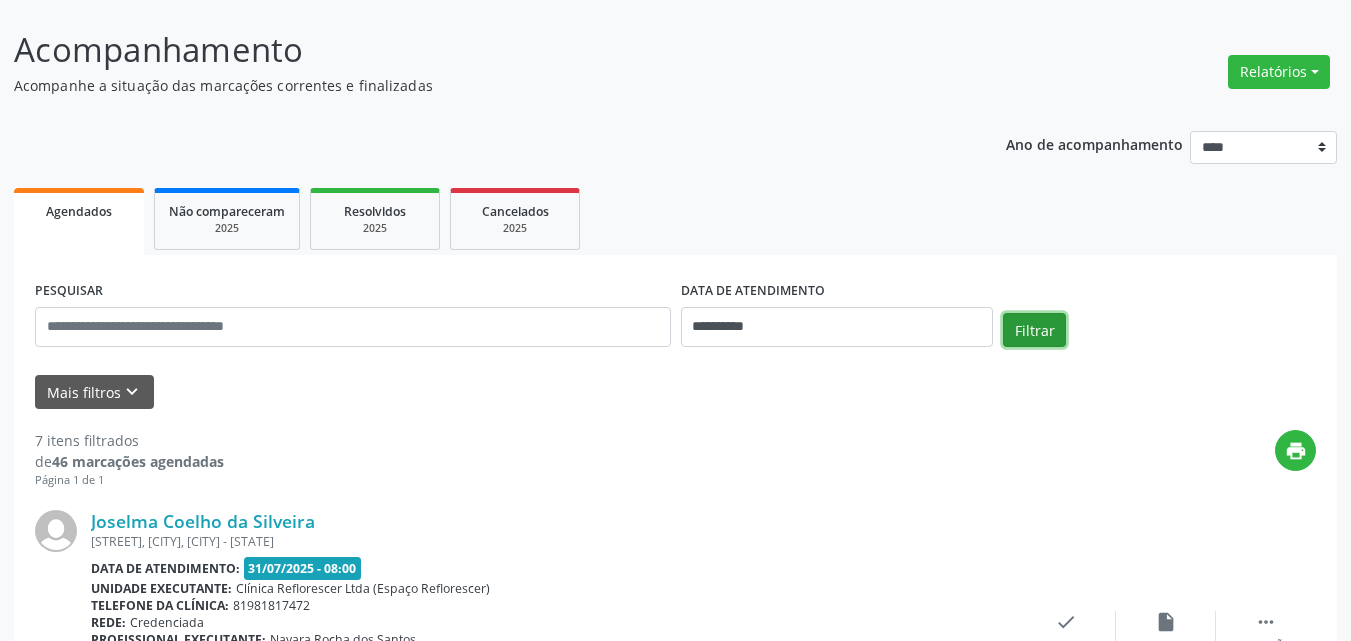 click on "Filtrar" at bounding box center (1034, 330) 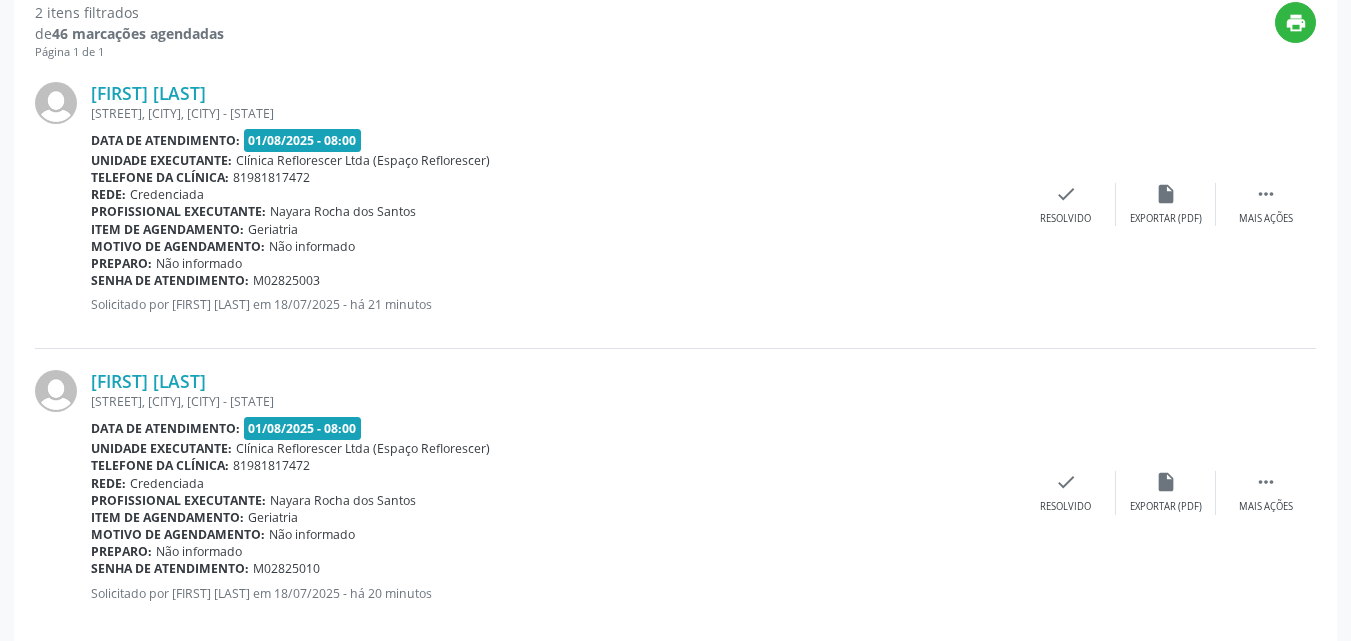 scroll, scrollTop: 570, scrollLeft: 0, axis: vertical 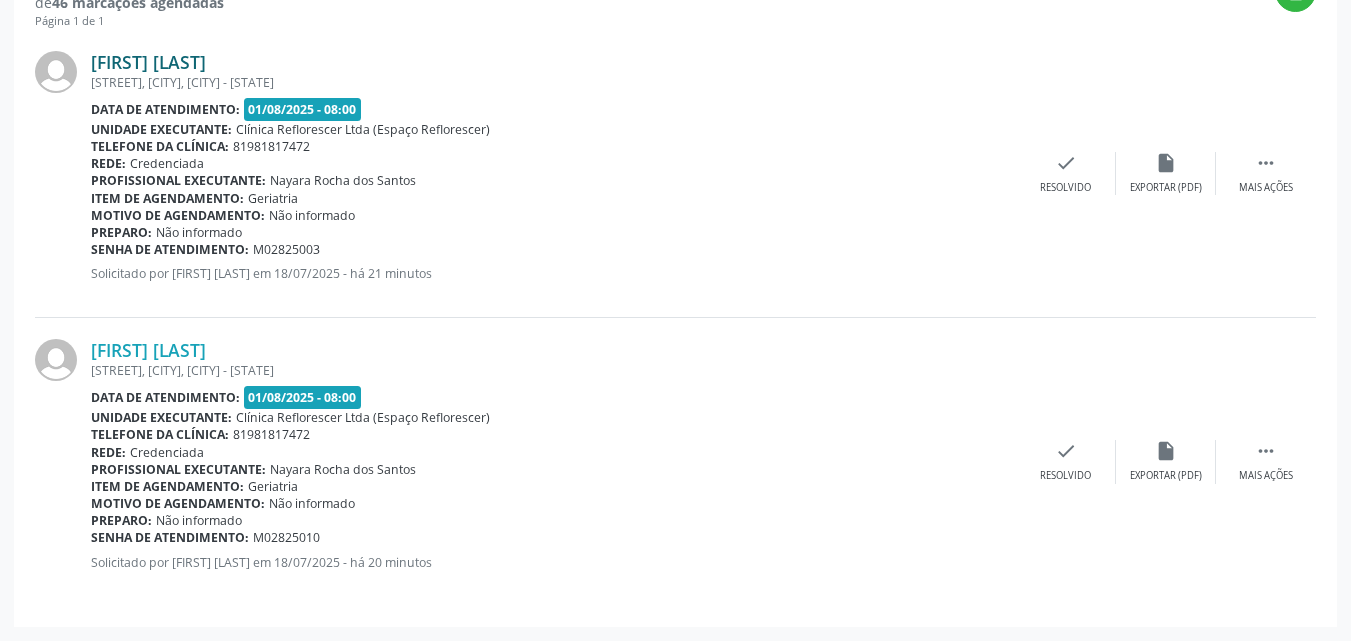 click on "[FIRST] [LAST]" at bounding box center (148, 62) 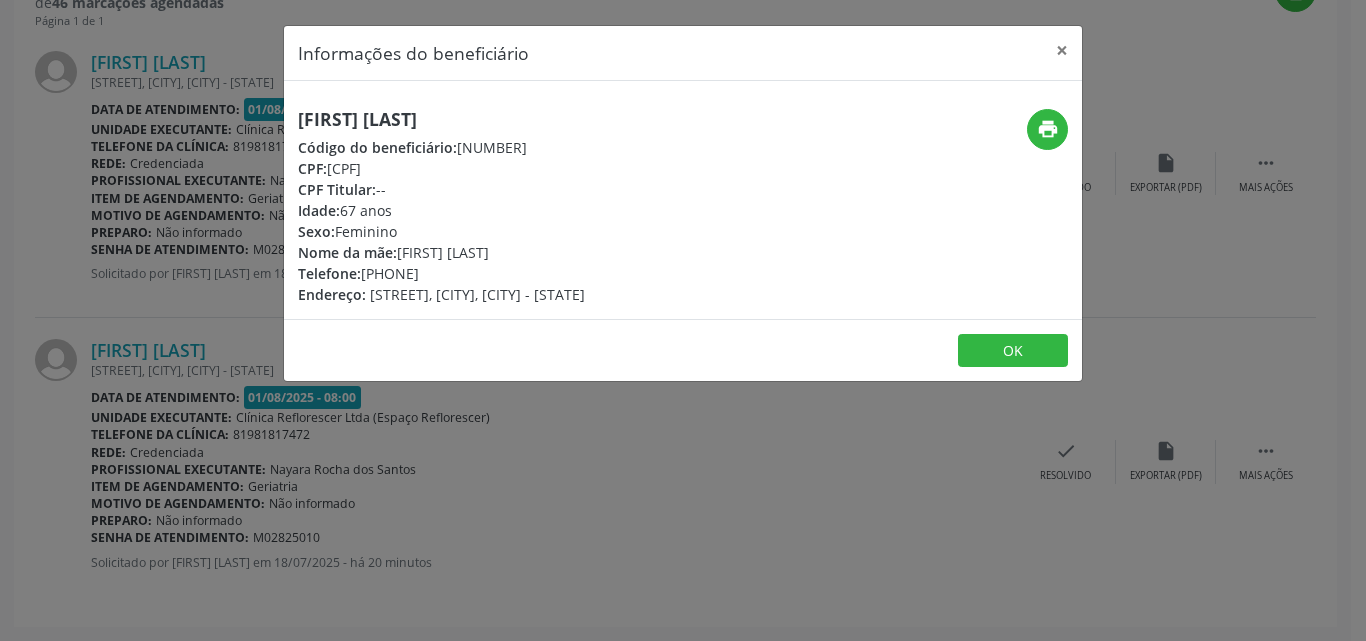 drag, startPoint x: 302, startPoint y: 114, endPoint x: 472, endPoint y: 114, distance: 170 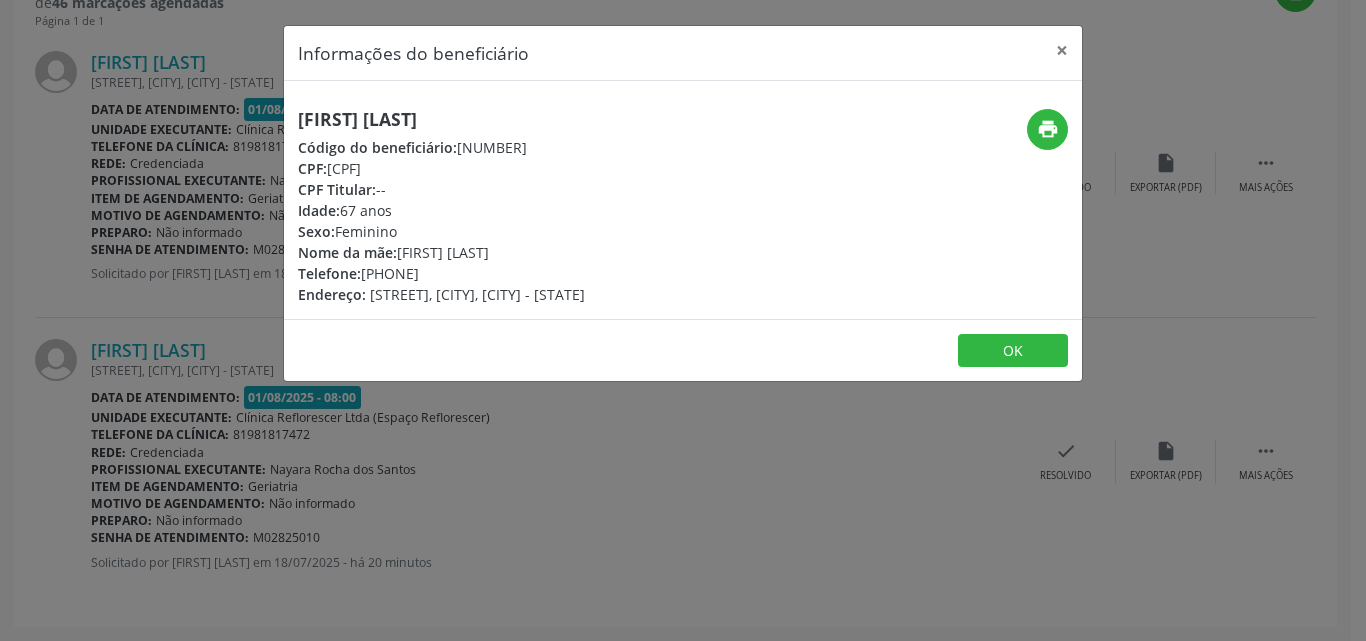 drag, startPoint x: 454, startPoint y: 143, endPoint x: 575, endPoint y: 146, distance: 121.037186 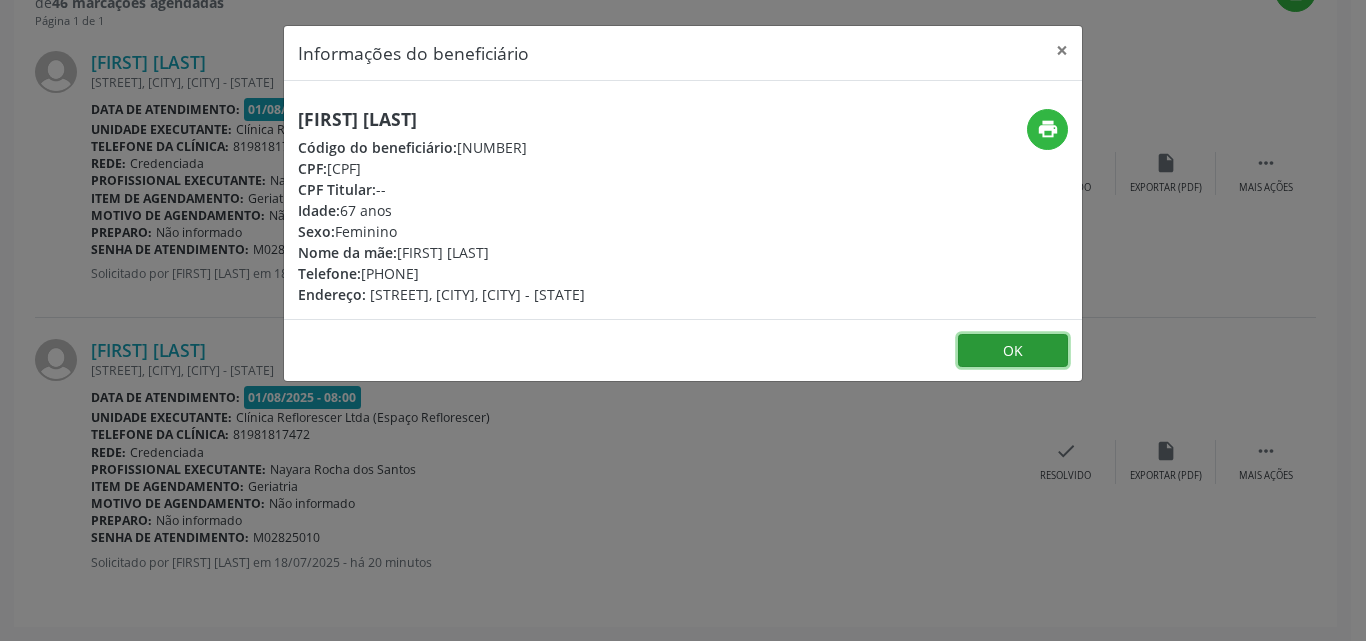 click on "OK" at bounding box center [1013, 351] 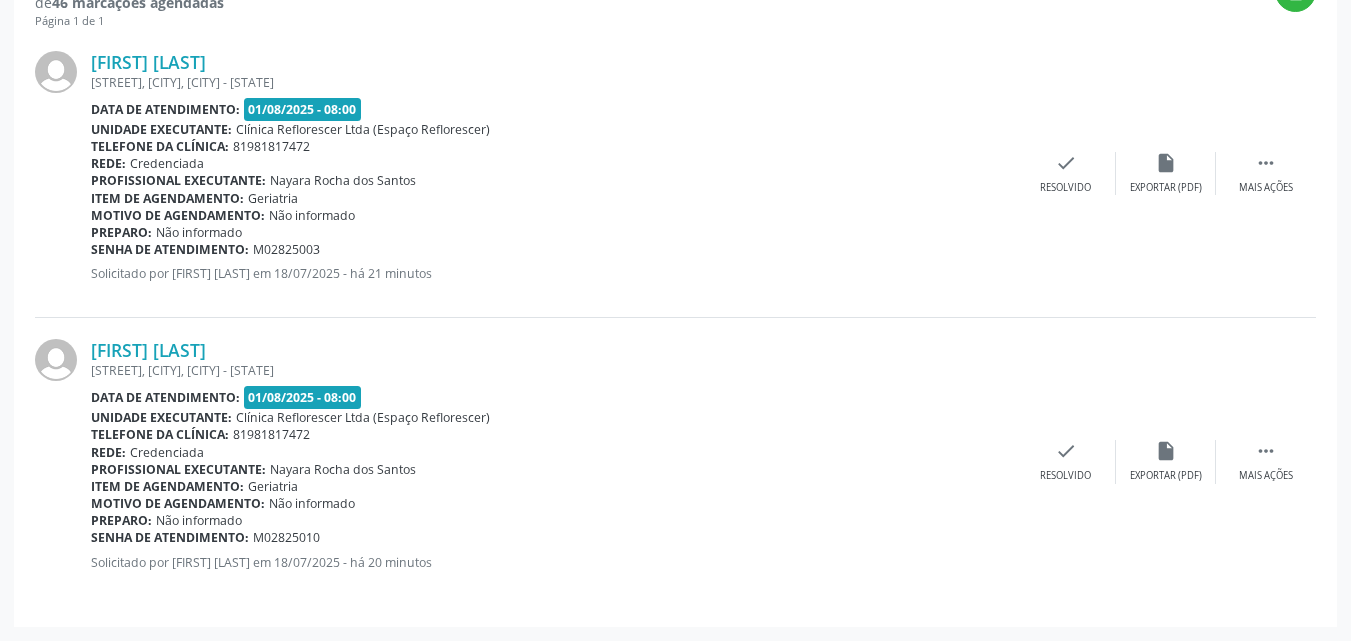 drag, startPoint x: 81, startPoint y: 347, endPoint x: 274, endPoint y: 348, distance: 193.0026 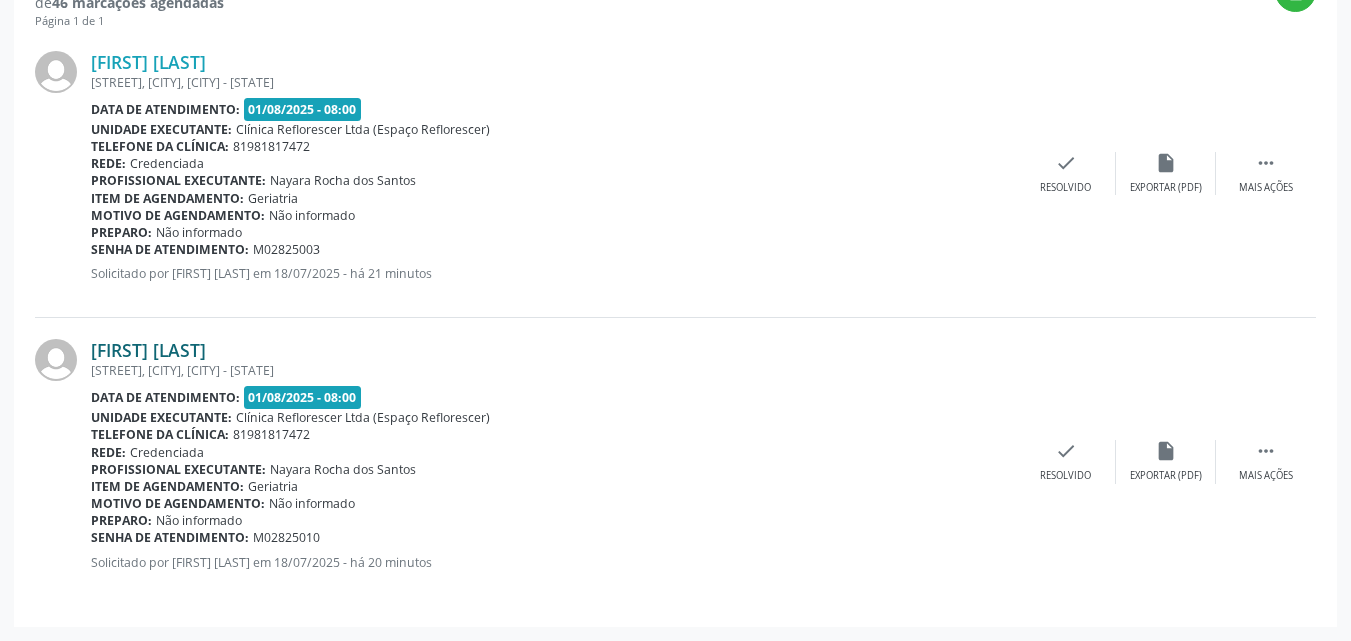 copy on "[FIRST] [LAST]" 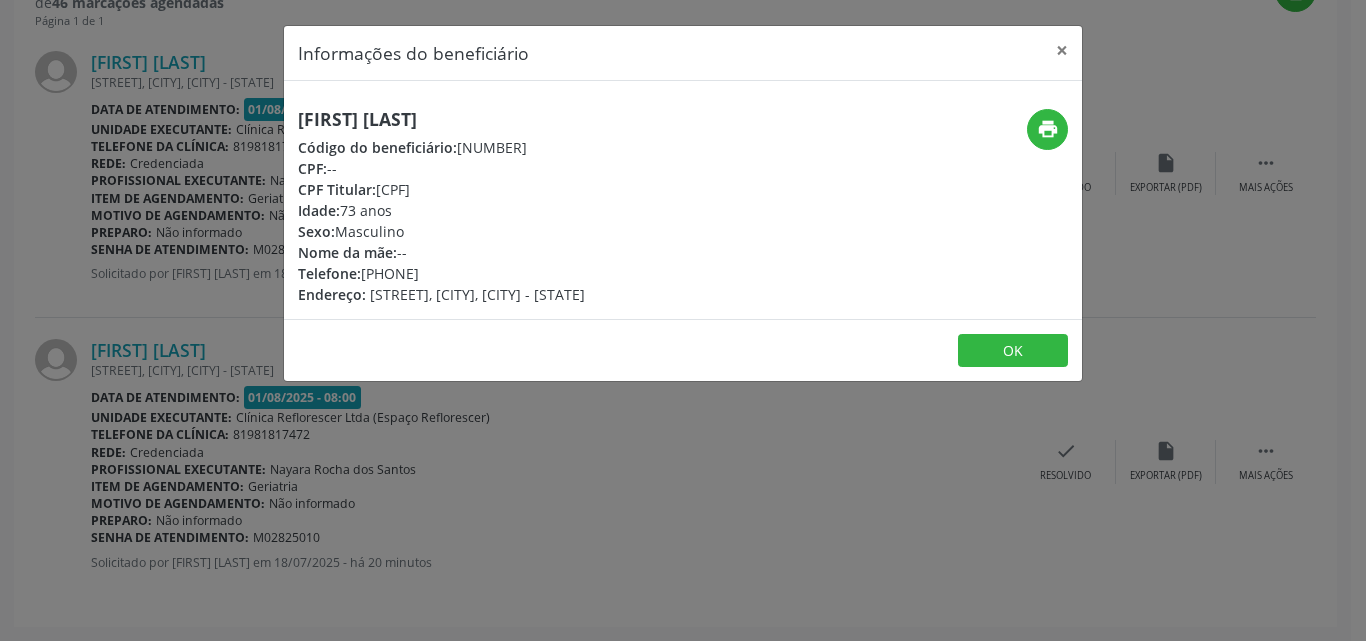 drag, startPoint x: 455, startPoint y: 145, endPoint x: 578, endPoint y: 144, distance: 123.00407 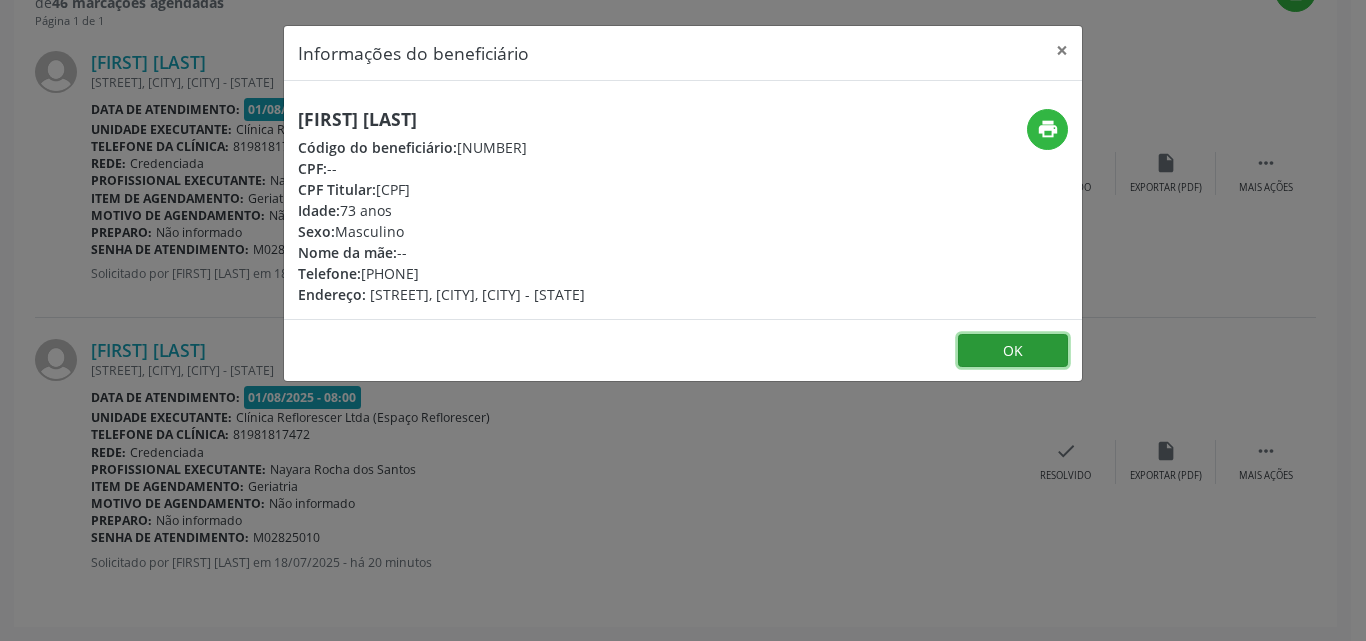 click on "OK" at bounding box center (1013, 351) 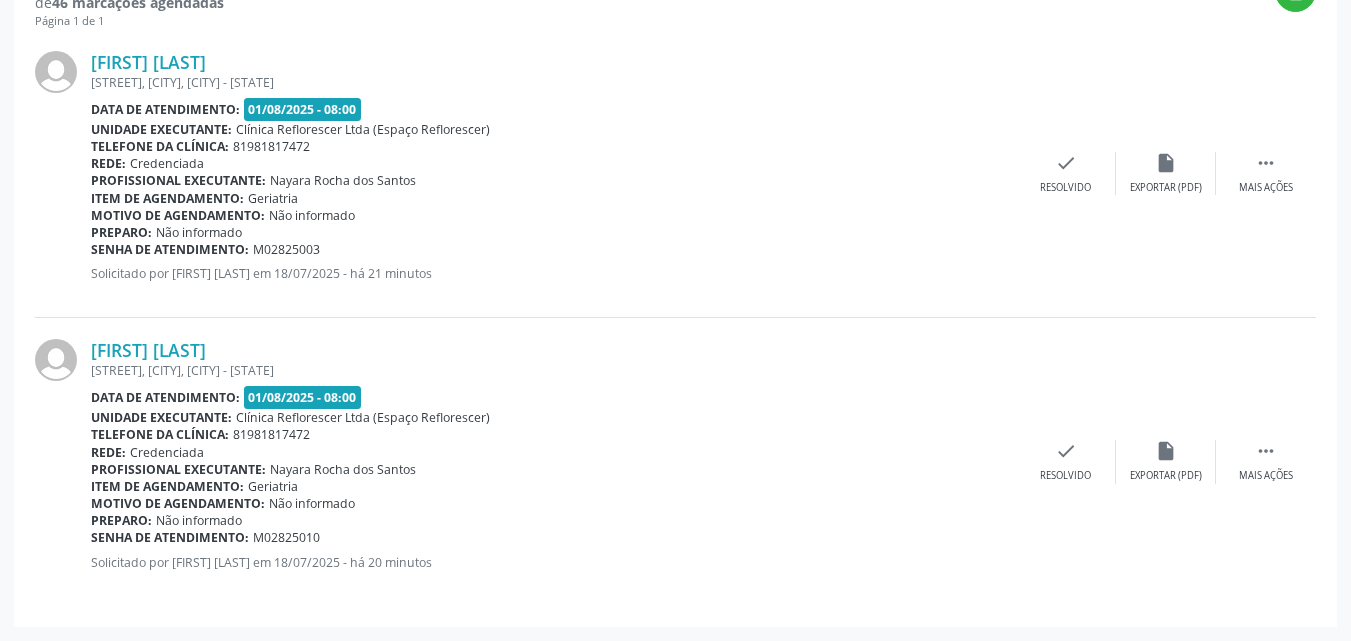 click on "Unidade executante:
Clínica Reflorescer Ltda (Espaço Reflorescer)" at bounding box center [553, 417] 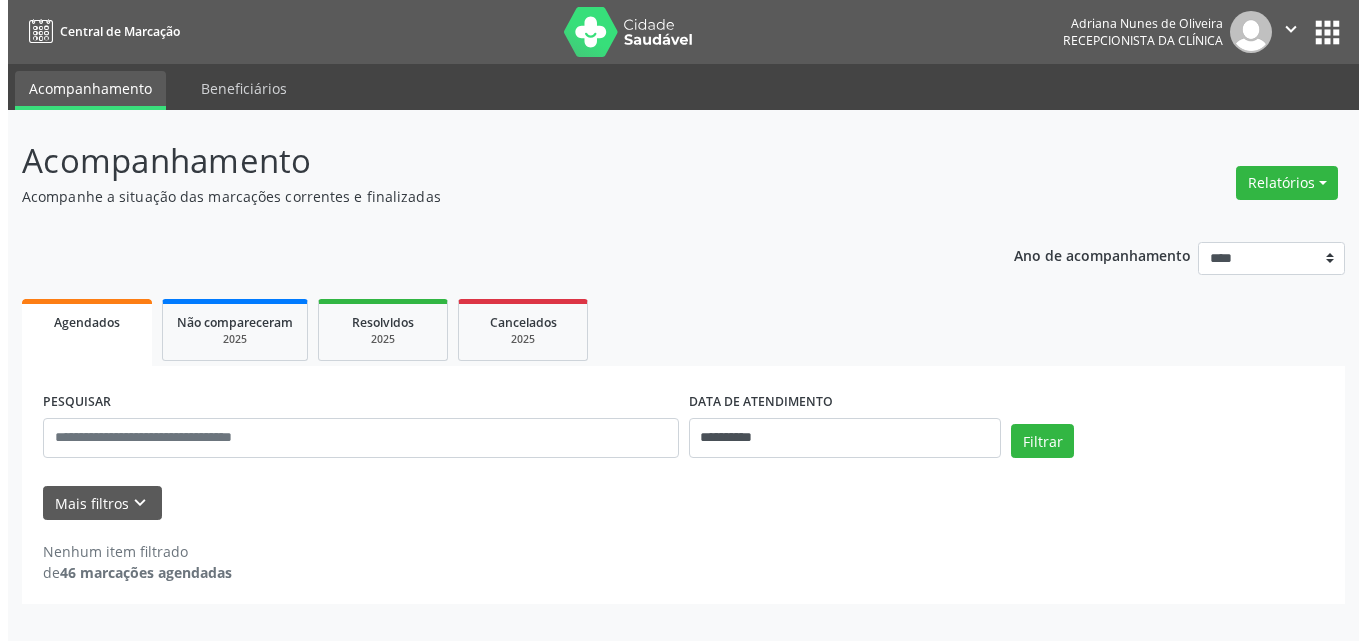 scroll, scrollTop: 0, scrollLeft: 0, axis: both 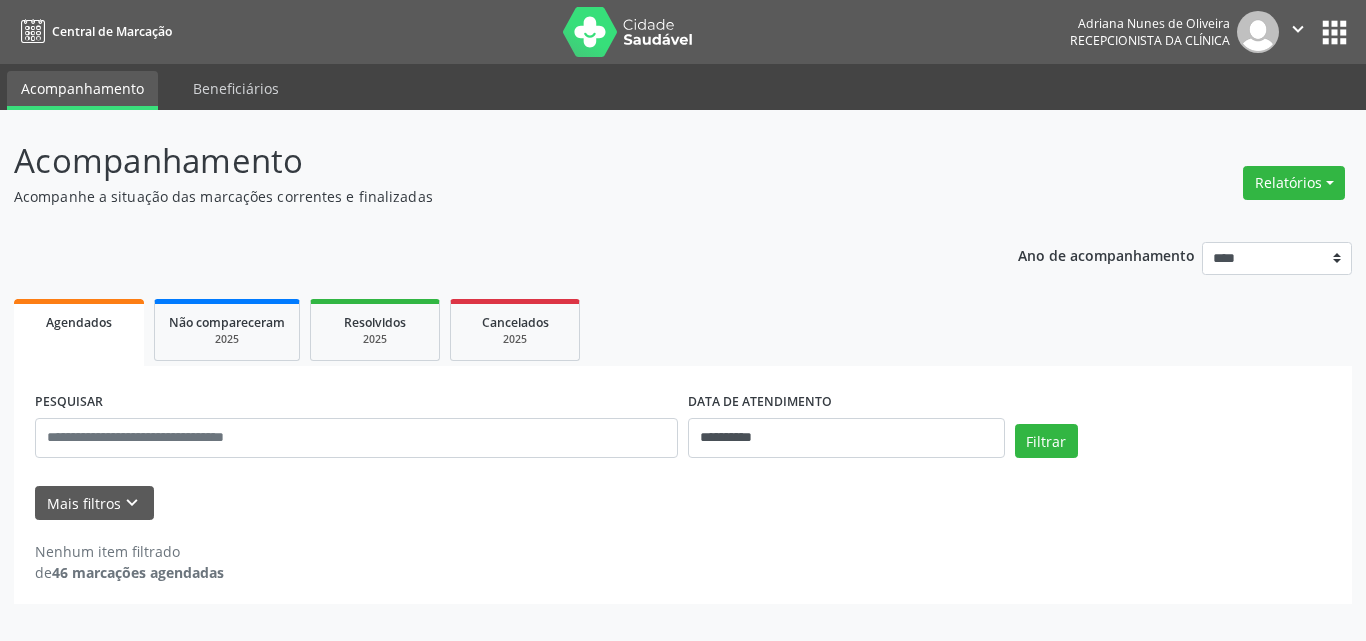 click on "Acompanhe a situação das marcações correntes e finalizadas" at bounding box center (482, 196) 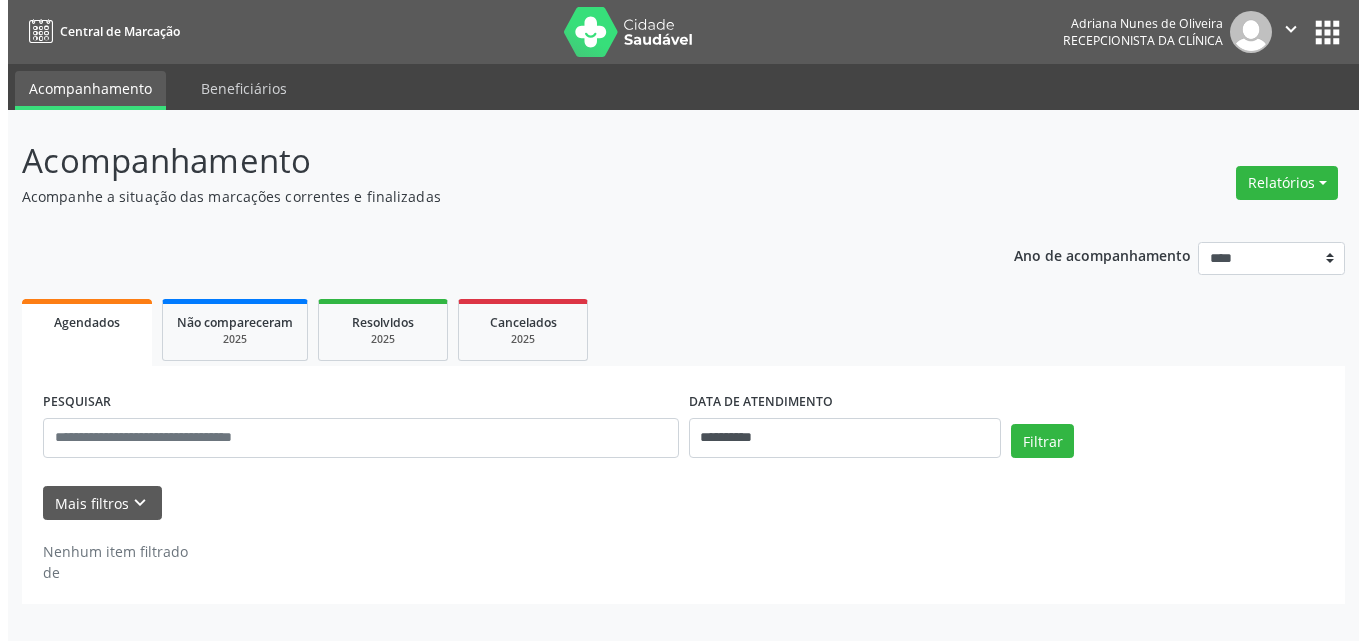 scroll, scrollTop: 0, scrollLeft: 0, axis: both 